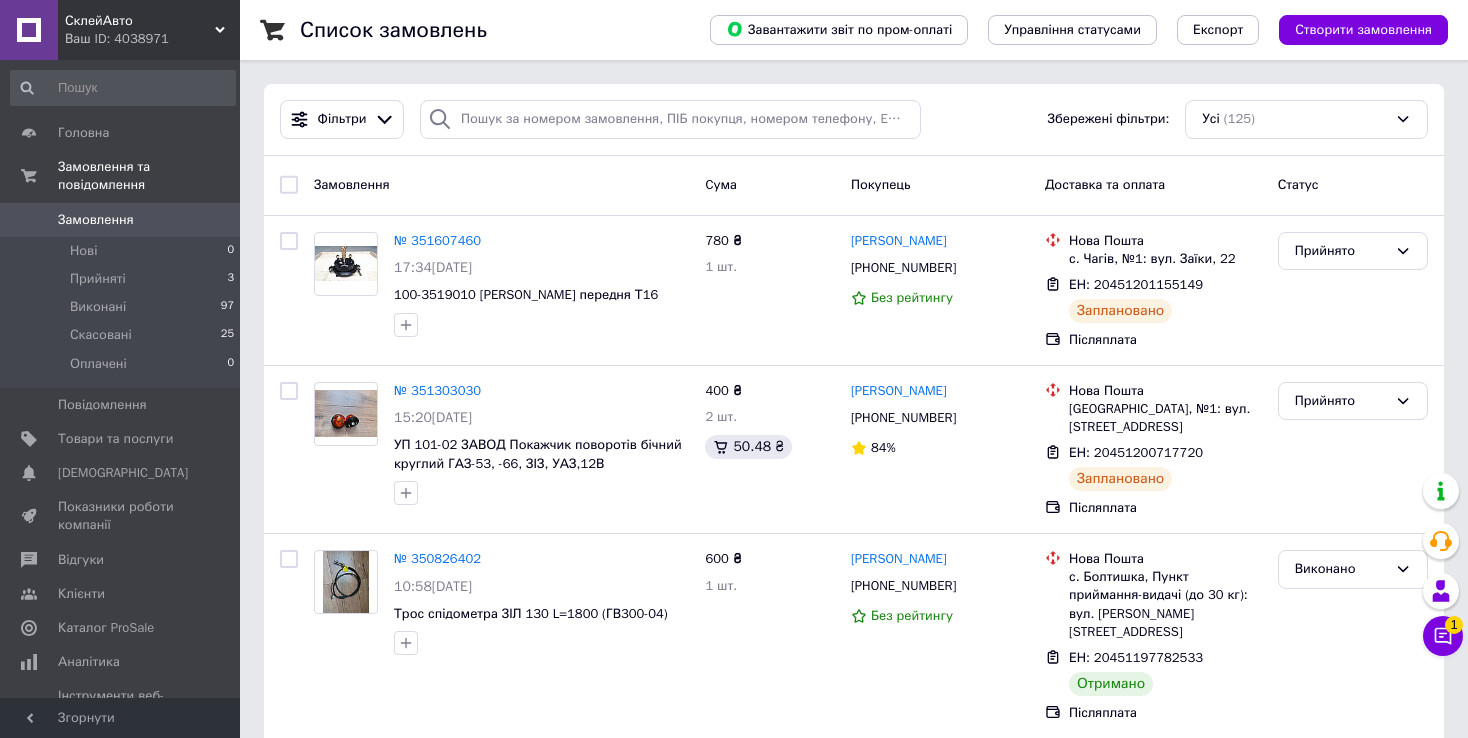 scroll, scrollTop: 0, scrollLeft: 0, axis: both 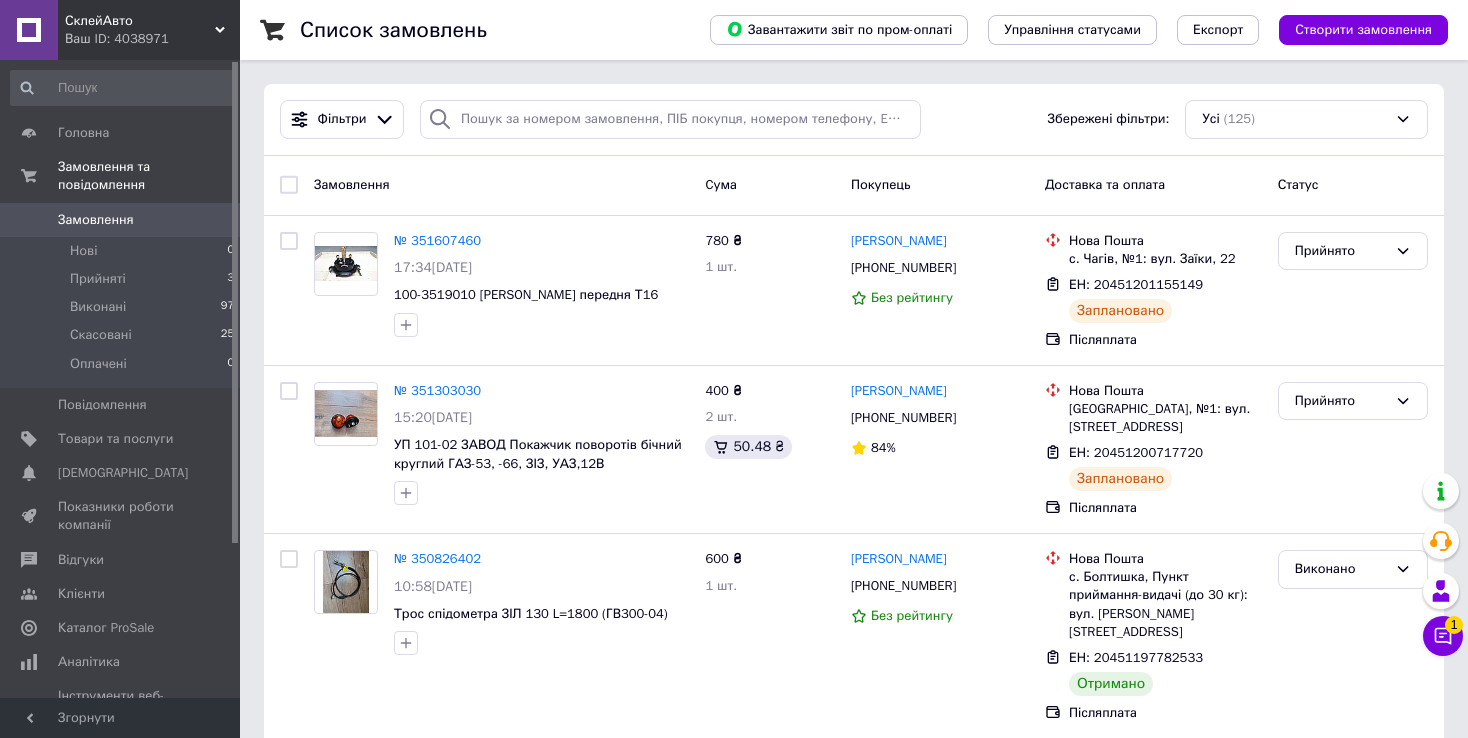 click on "Замовлення" at bounding box center [121, 220] 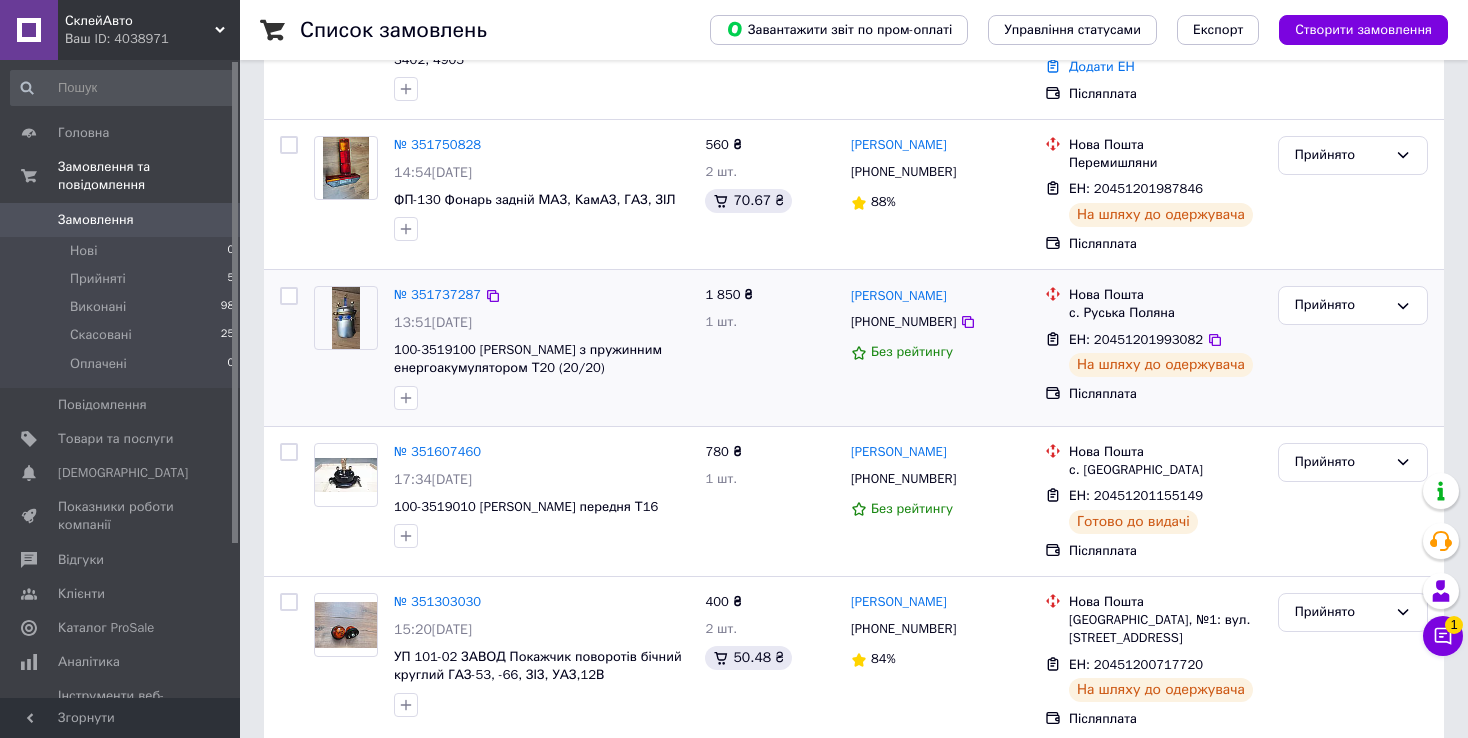scroll, scrollTop: 300, scrollLeft: 0, axis: vertical 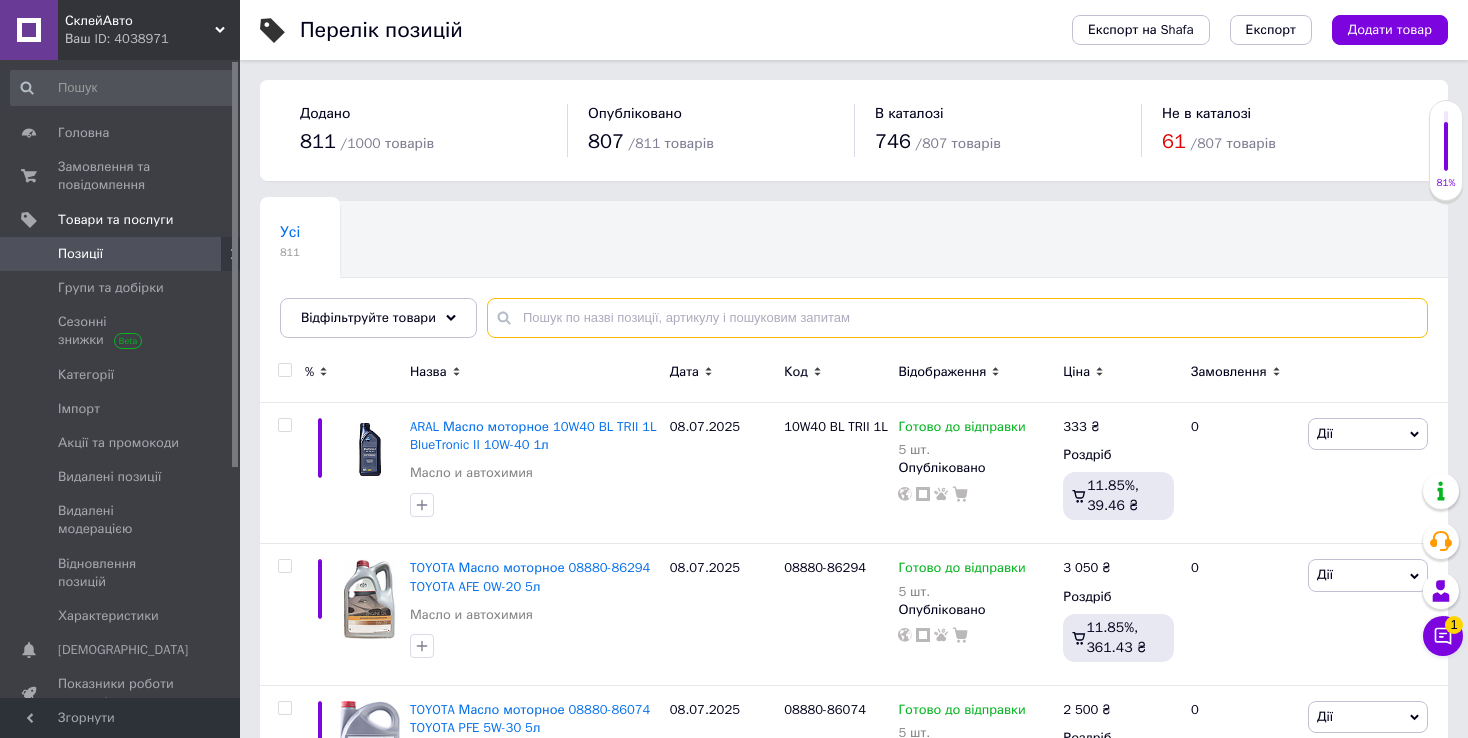 click at bounding box center [957, 318] 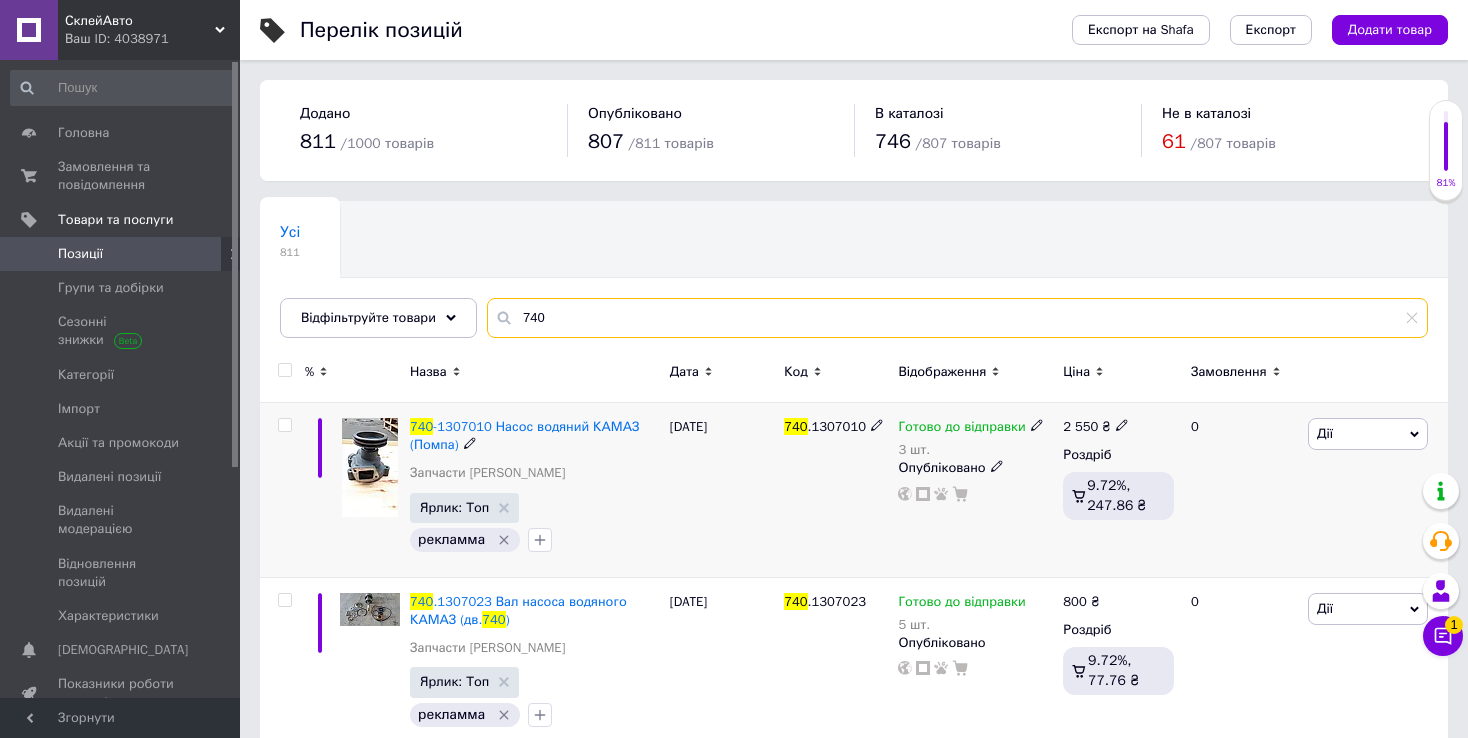 type on "740" 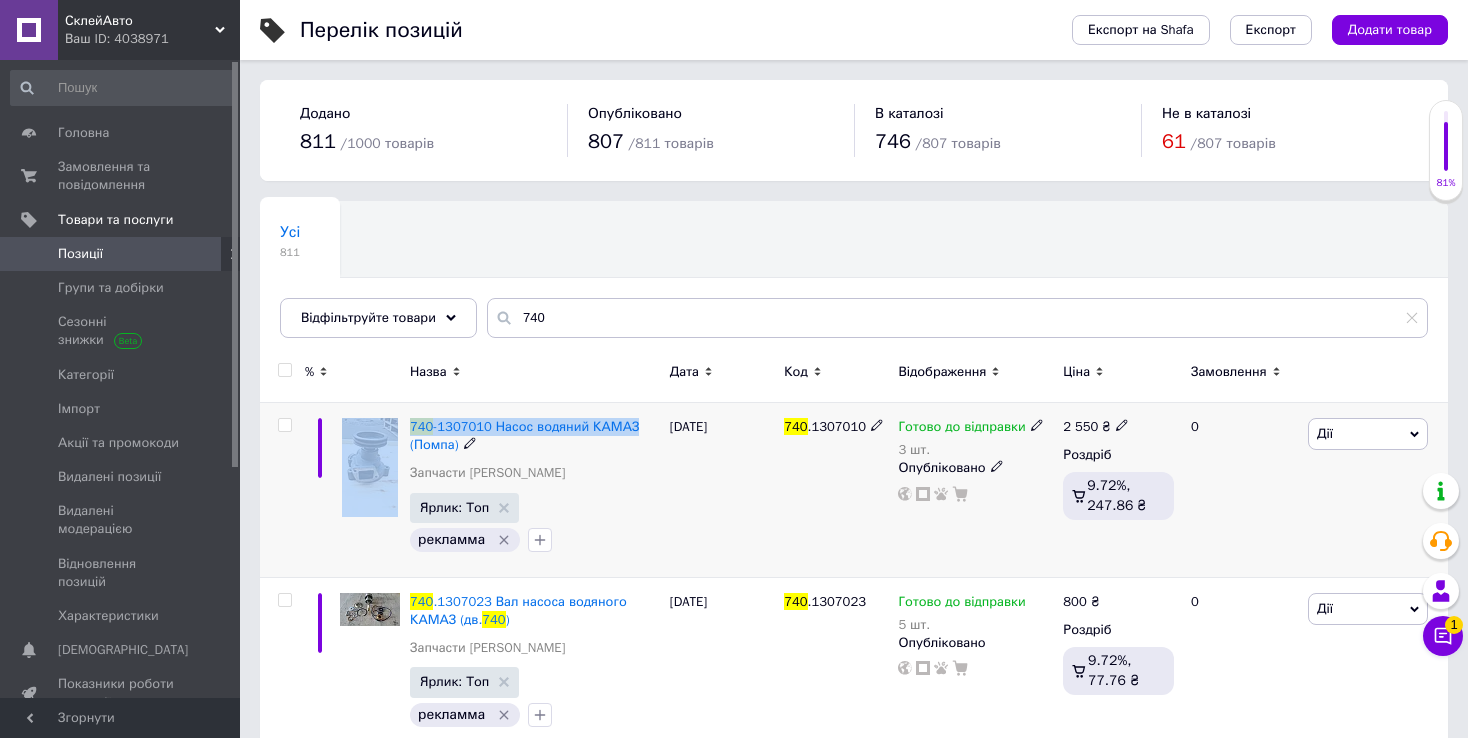 drag, startPoint x: 650, startPoint y: 431, endPoint x: 396, endPoint y: 428, distance: 254.01772 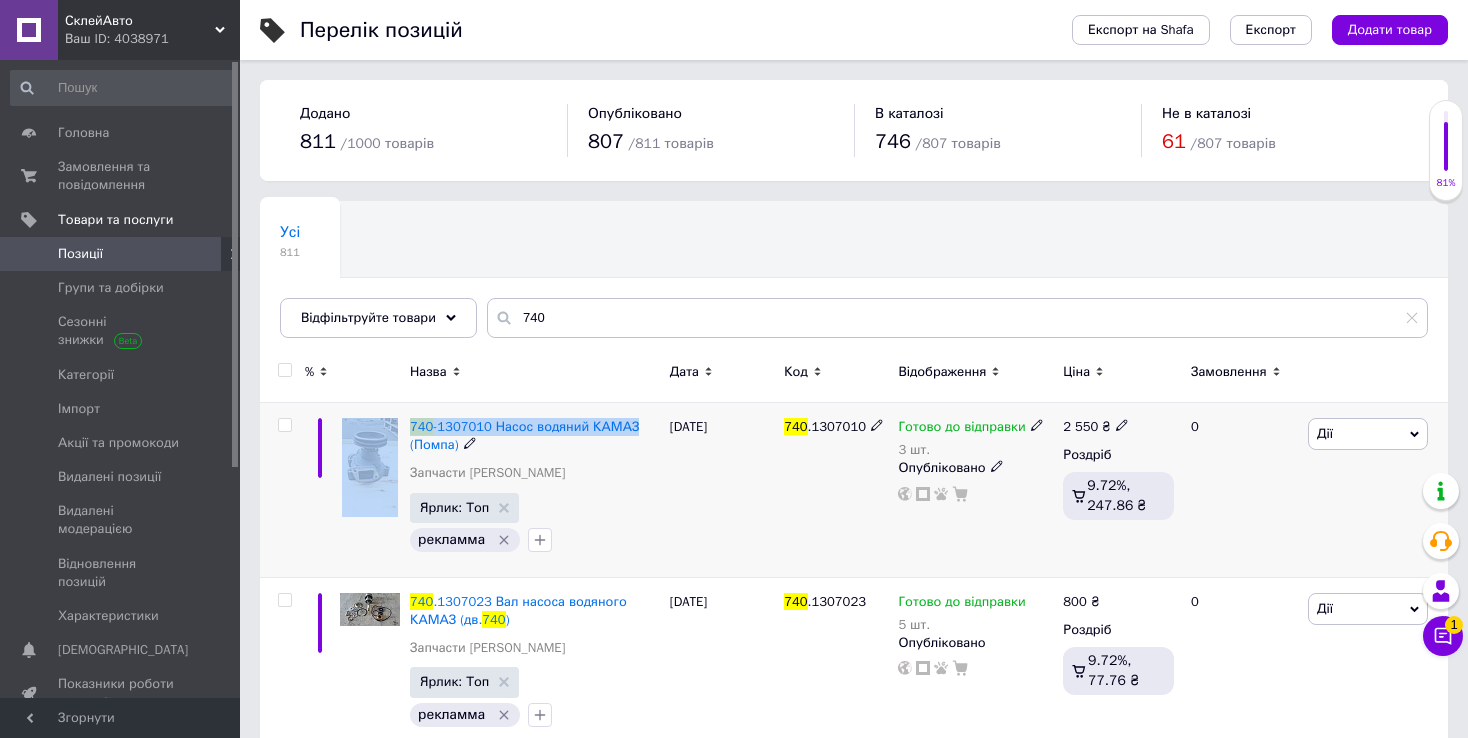 click on "740 -1307010 Насос водяний КАМАЗ (Помпа) Запчасти Камаз Ярлик: Топ рекламма   29.05.2025 740 .1307010 Готово до відправки 3 шт. Опубліковано 2 550   ₴ Роздріб 9.72%, 247.86 ₴ 0 Дії Редагувати Підняти на початок групи Копіювати Знижка Подарунок Супутні Приховати Ярлик Додати на вітрину Додати в кампанію Каталог ProSale Видалити" at bounding box center (854, 490) 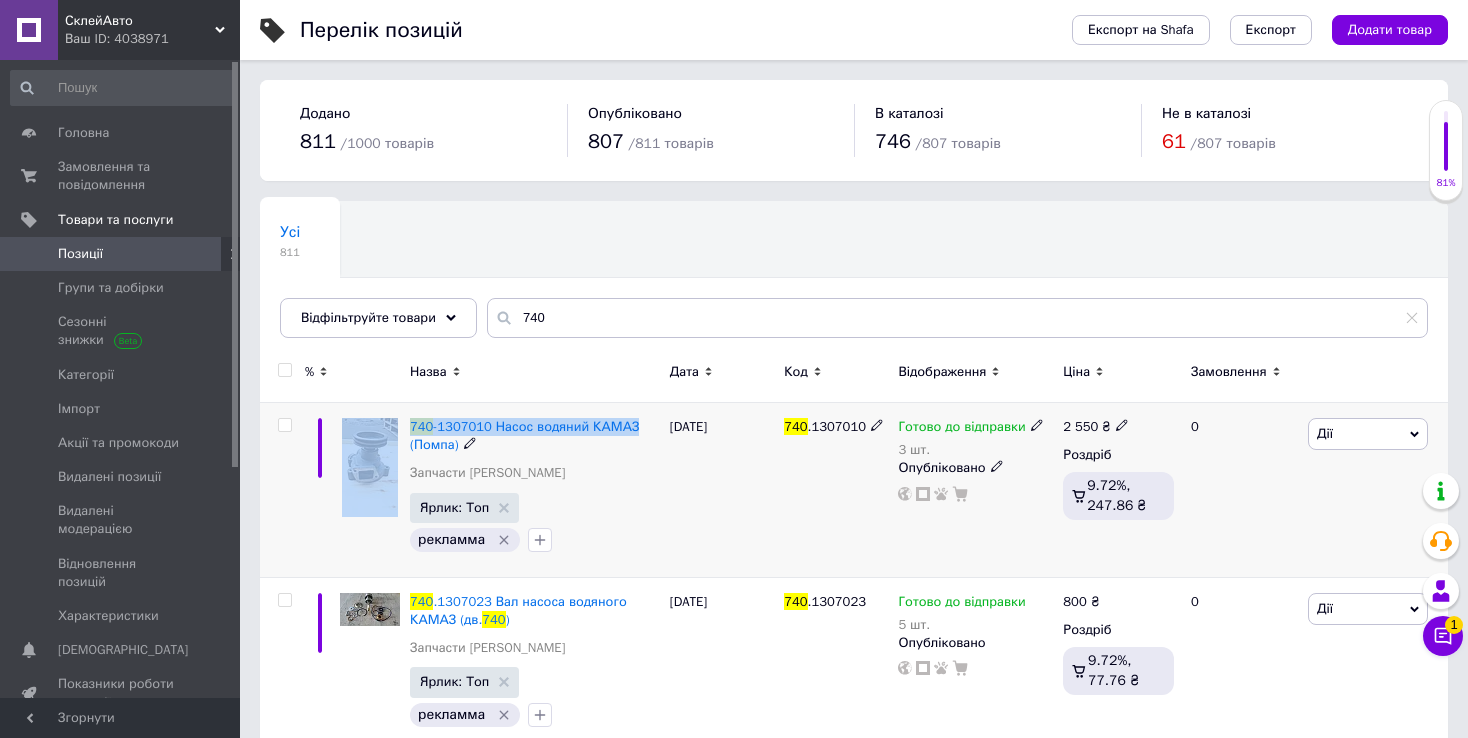 copy on "740 -1307010 Насос водяний КАМАЗ" 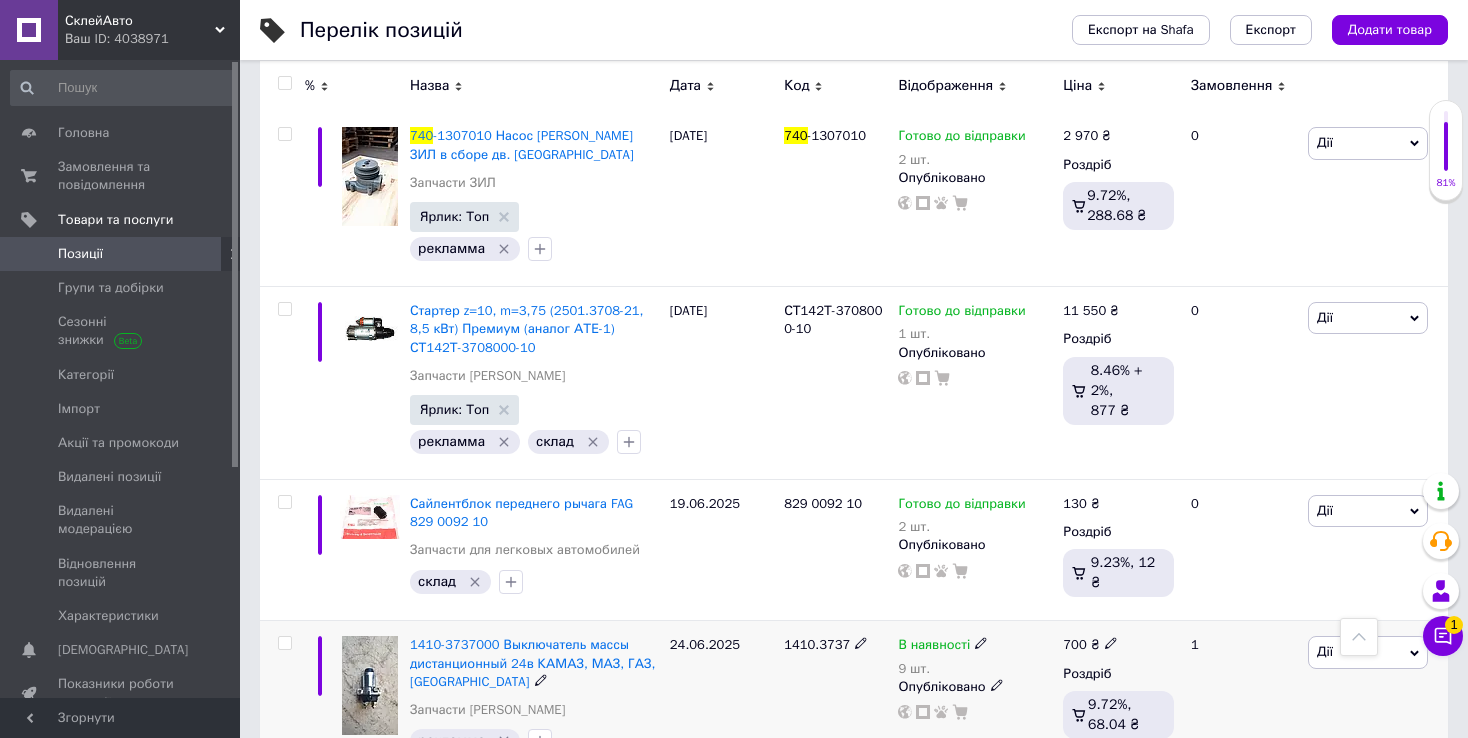 scroll, scrollTop: 1601, scrollLeft: 0, axis: vertical 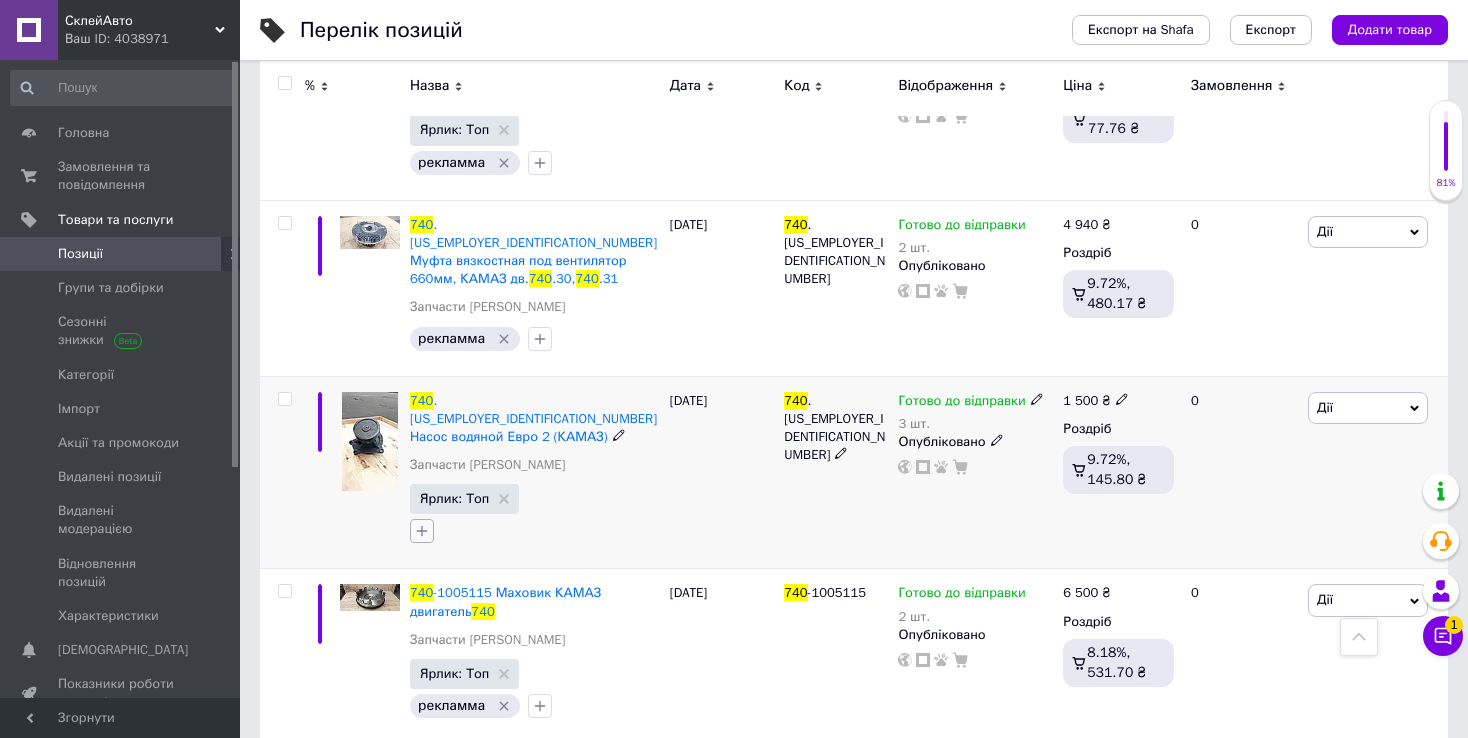 click 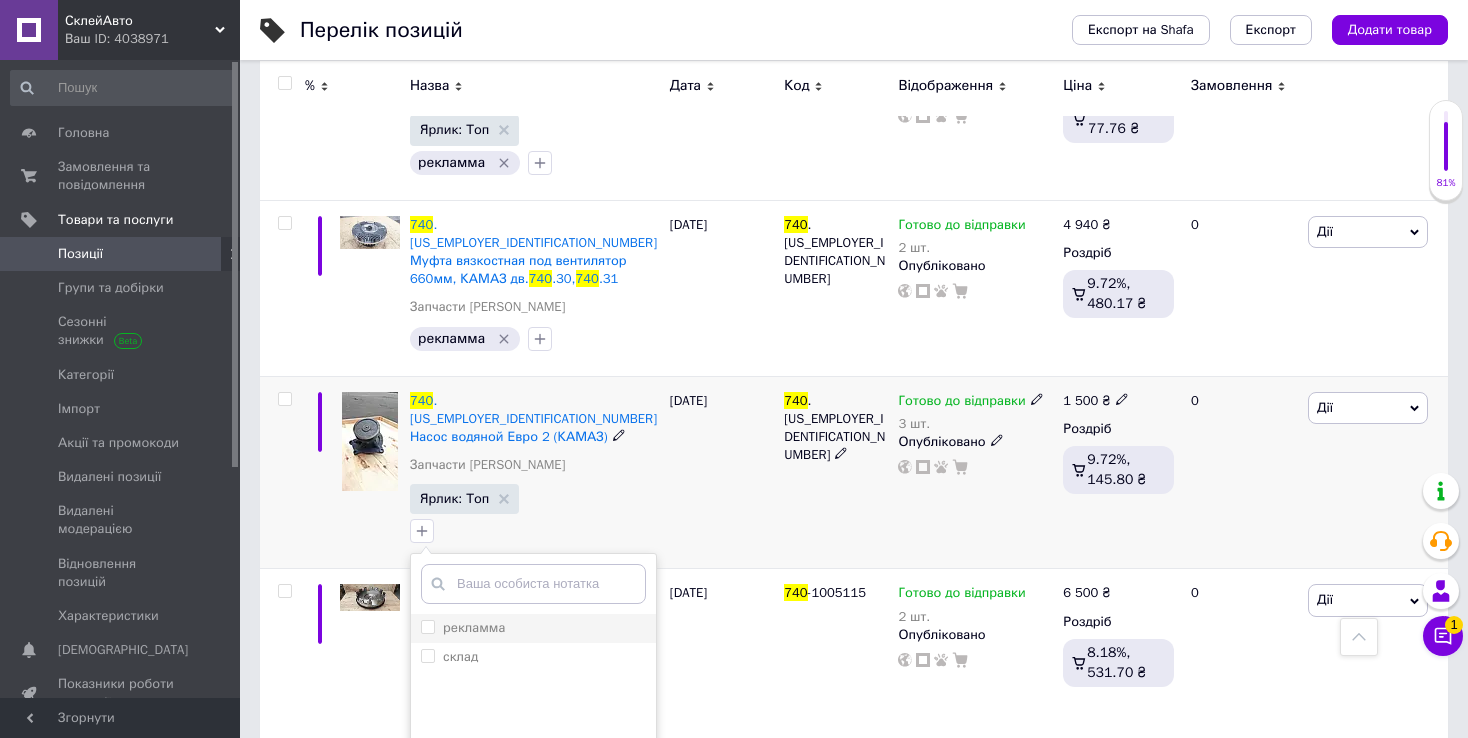 click on "рекламма" at bounding box center [474, 627] 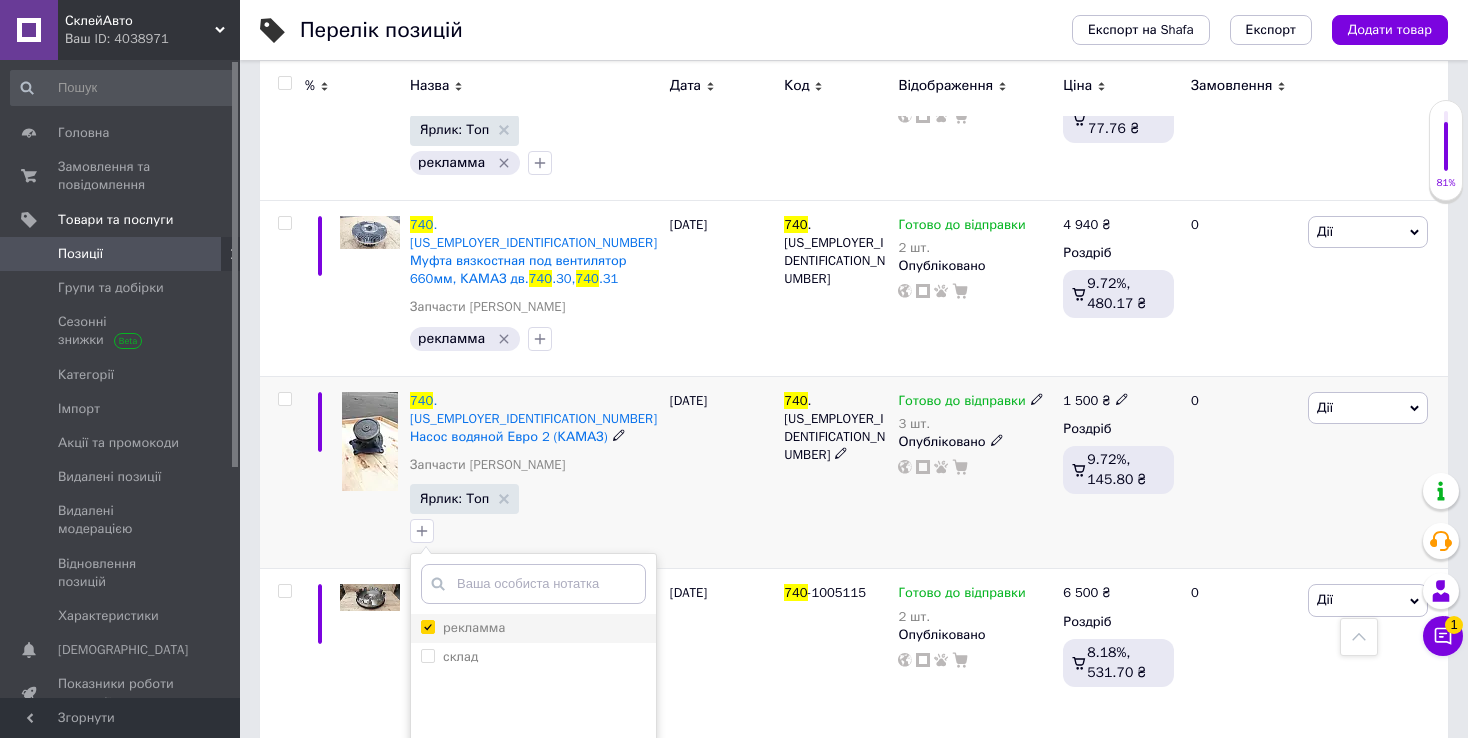 checkbox on "true" 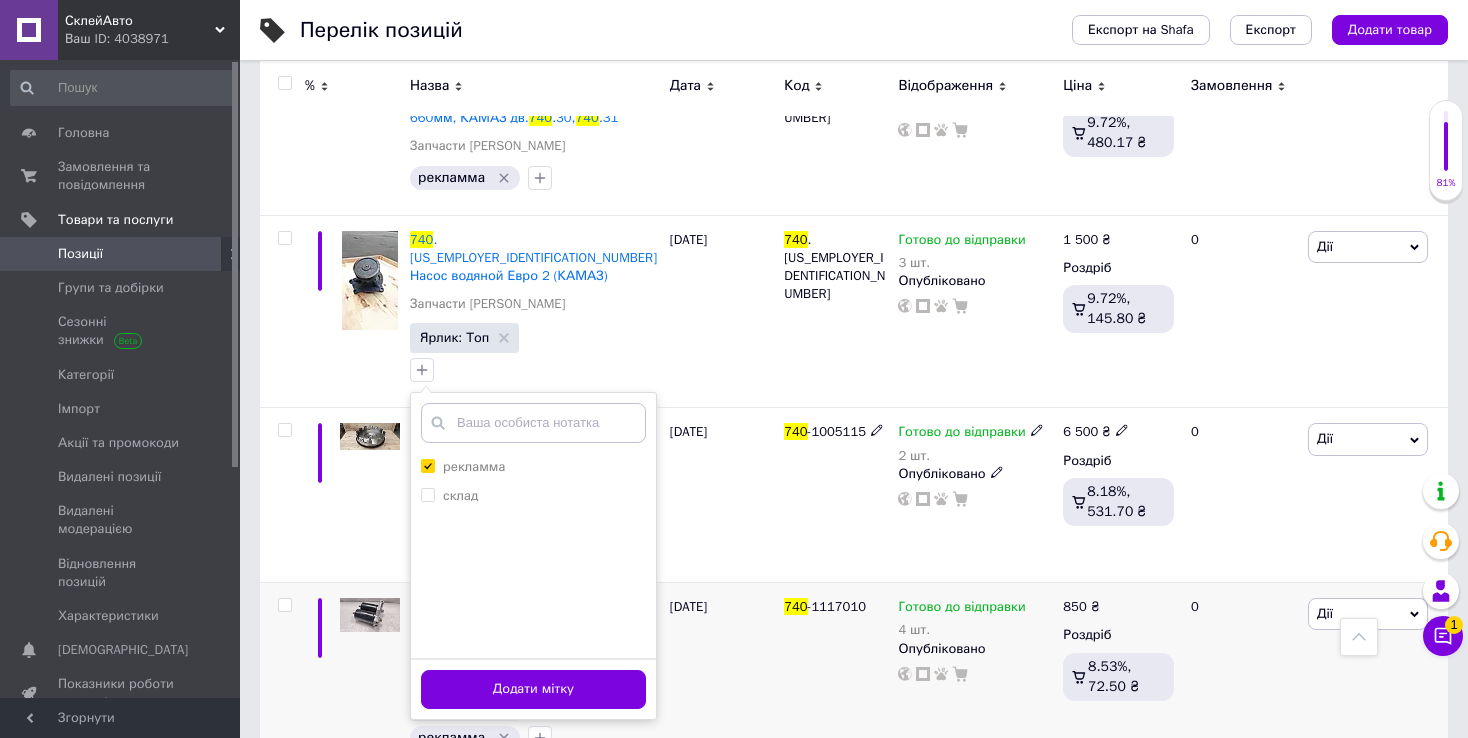 scroll, scrollTop: 752, scrollLeft: 0, axis: vertical 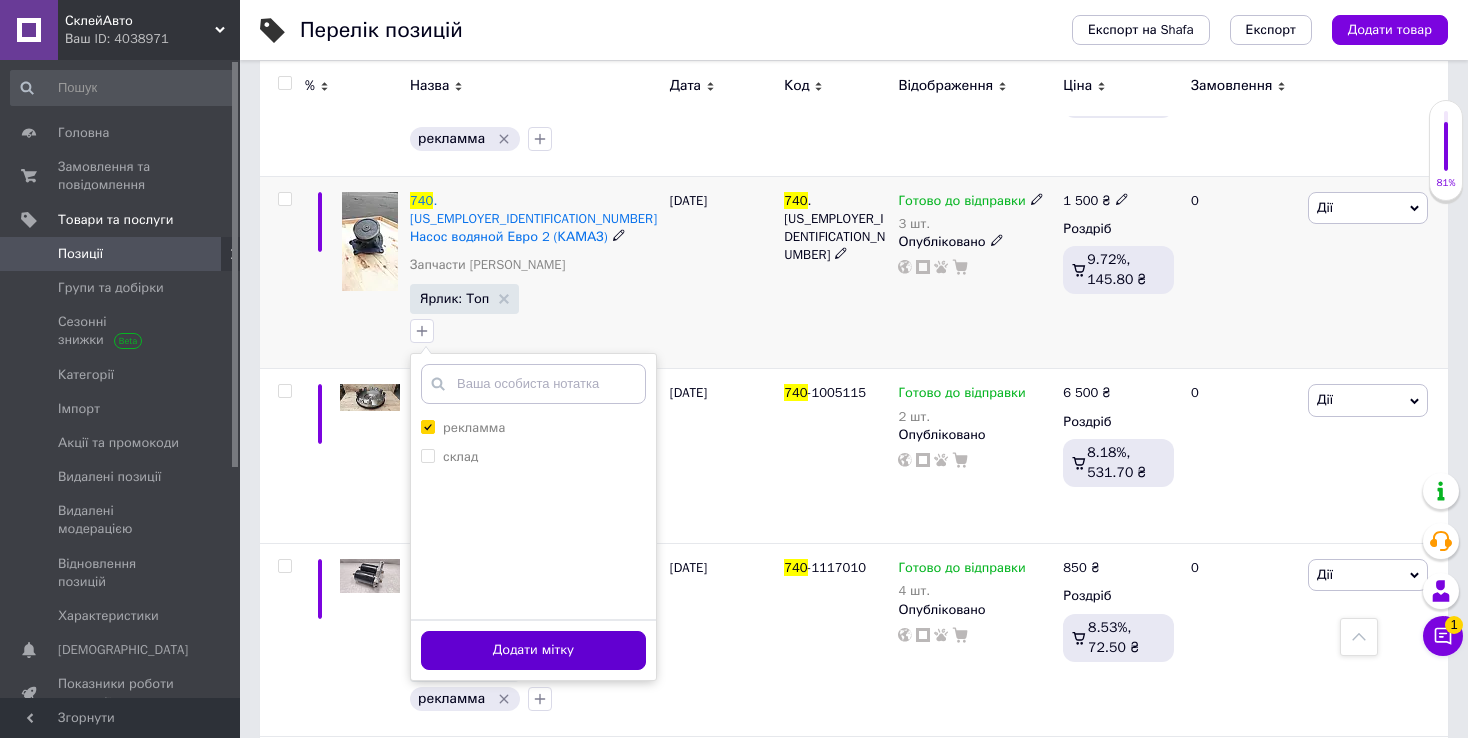 click on "Додати мітку" at bounding box center [533, 650] 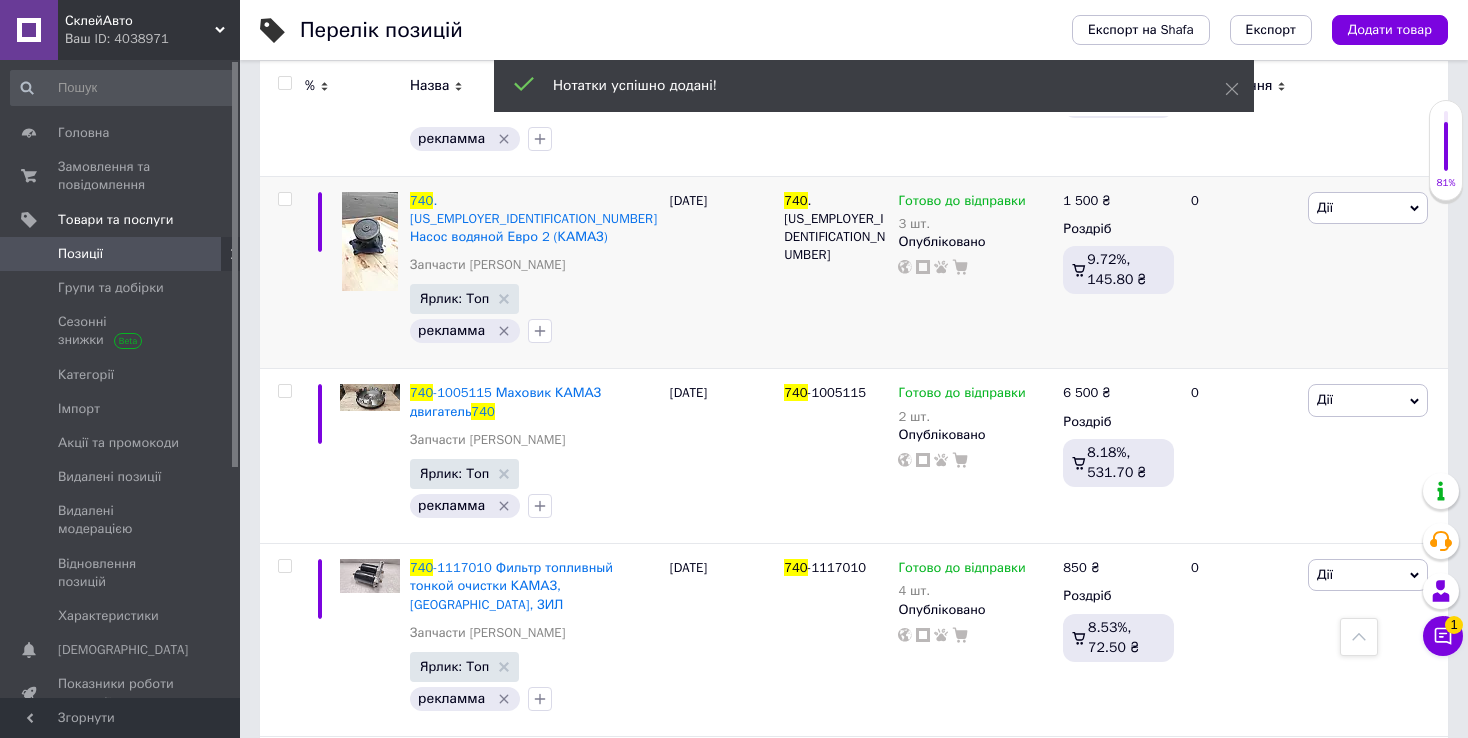 click on "Позиції" at bounding box center [121, 254] 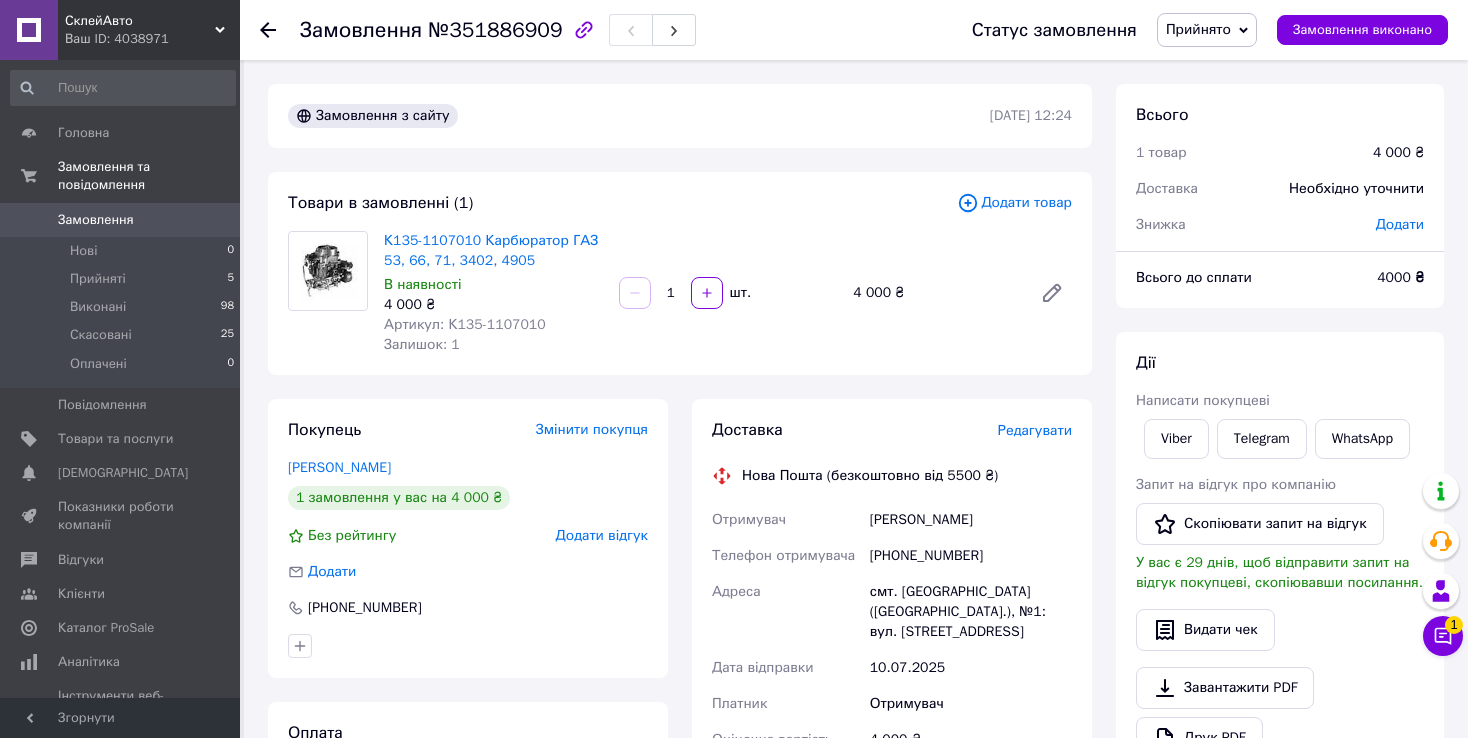 scroll, scrollTop: 0, scrollLeft: 0, axis: both 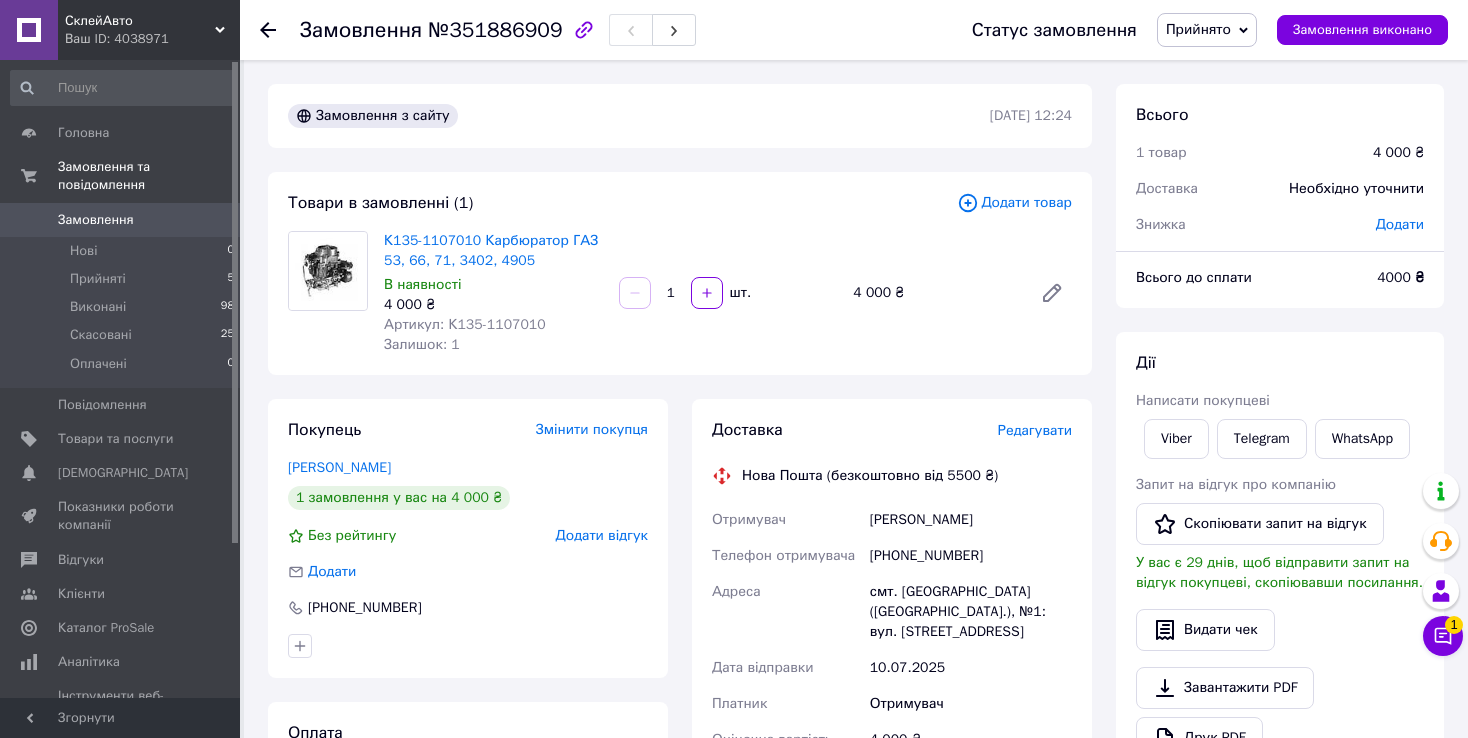 click on "[PHONE_NUMBER]" at bounding box center [971, 556] 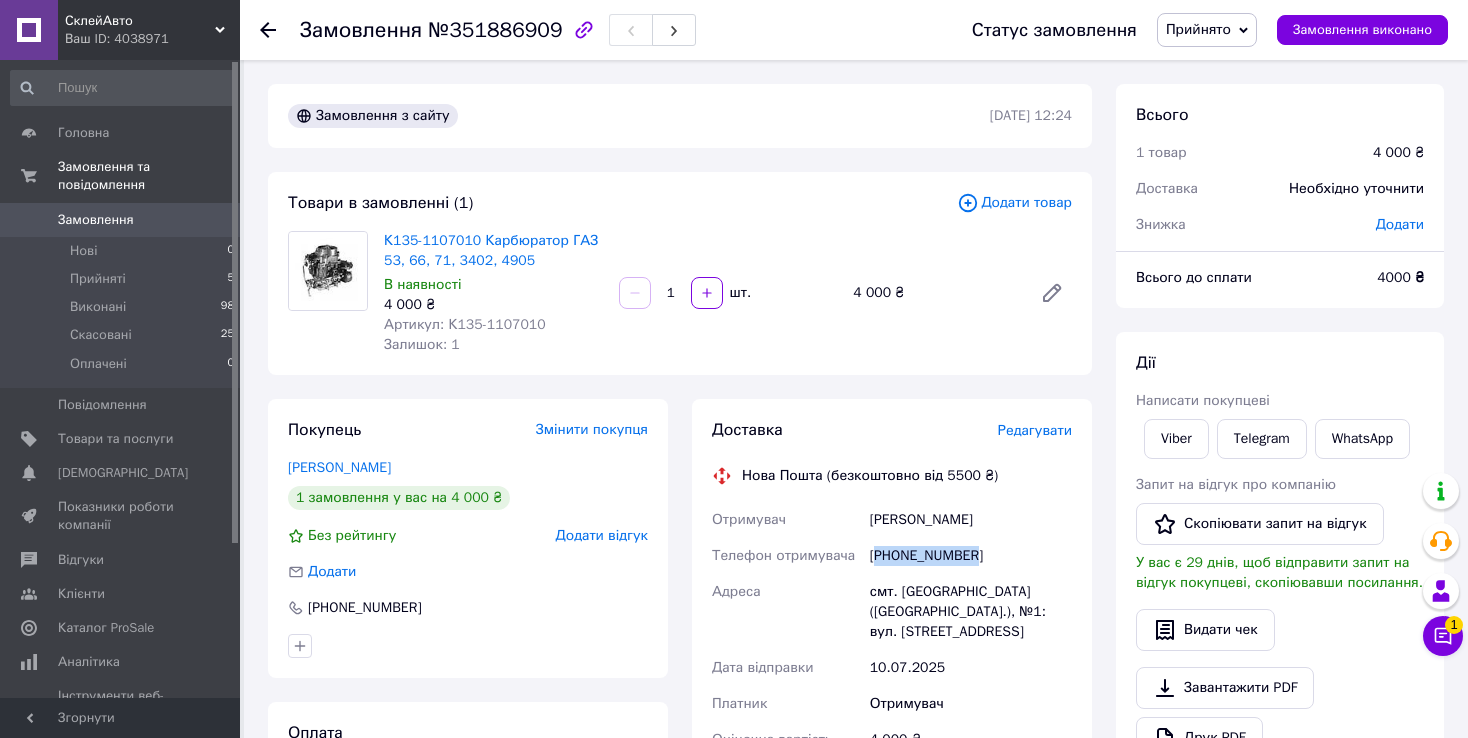 click on "[PHONE_NUMBER]" at bounding box center (971, 556) 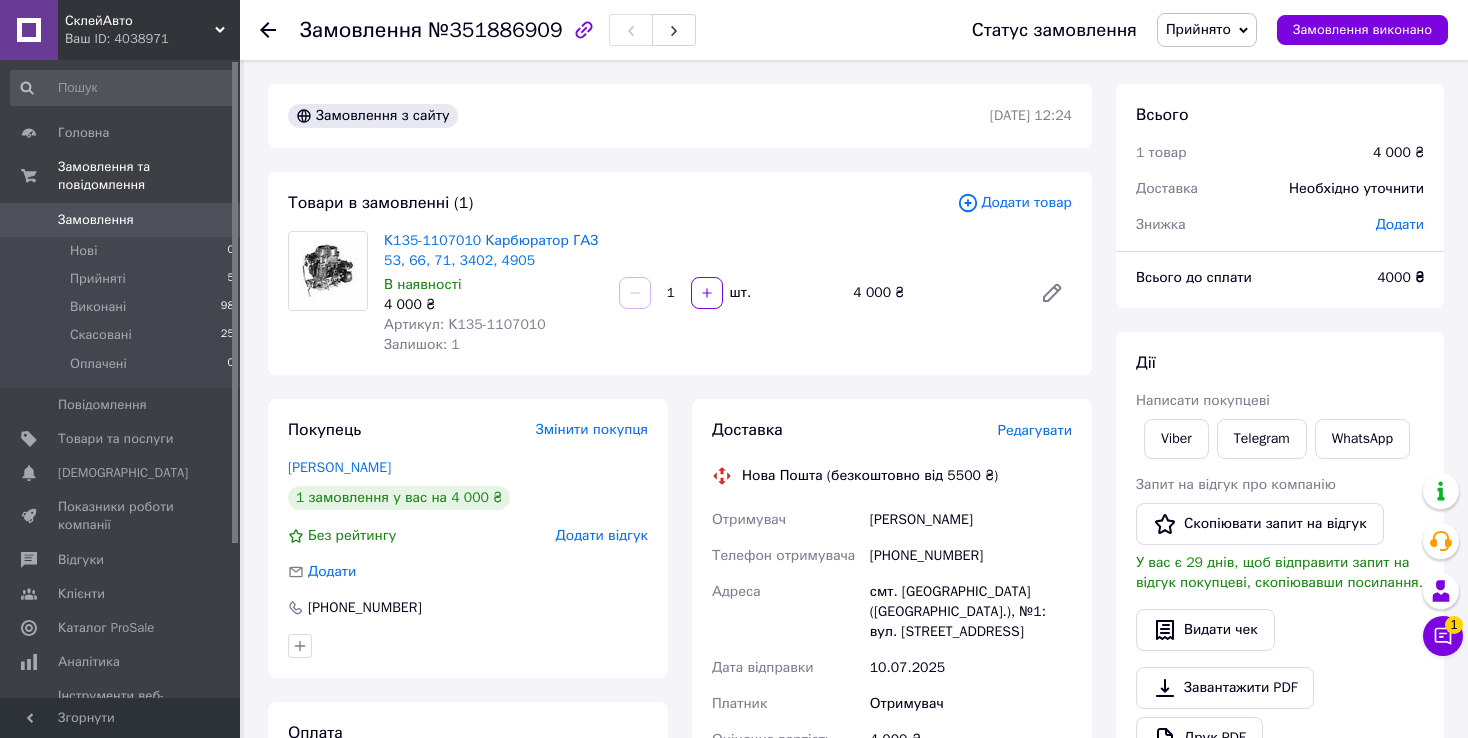 click on "[PERSON_NAME]" at bounding box center [971, 520] 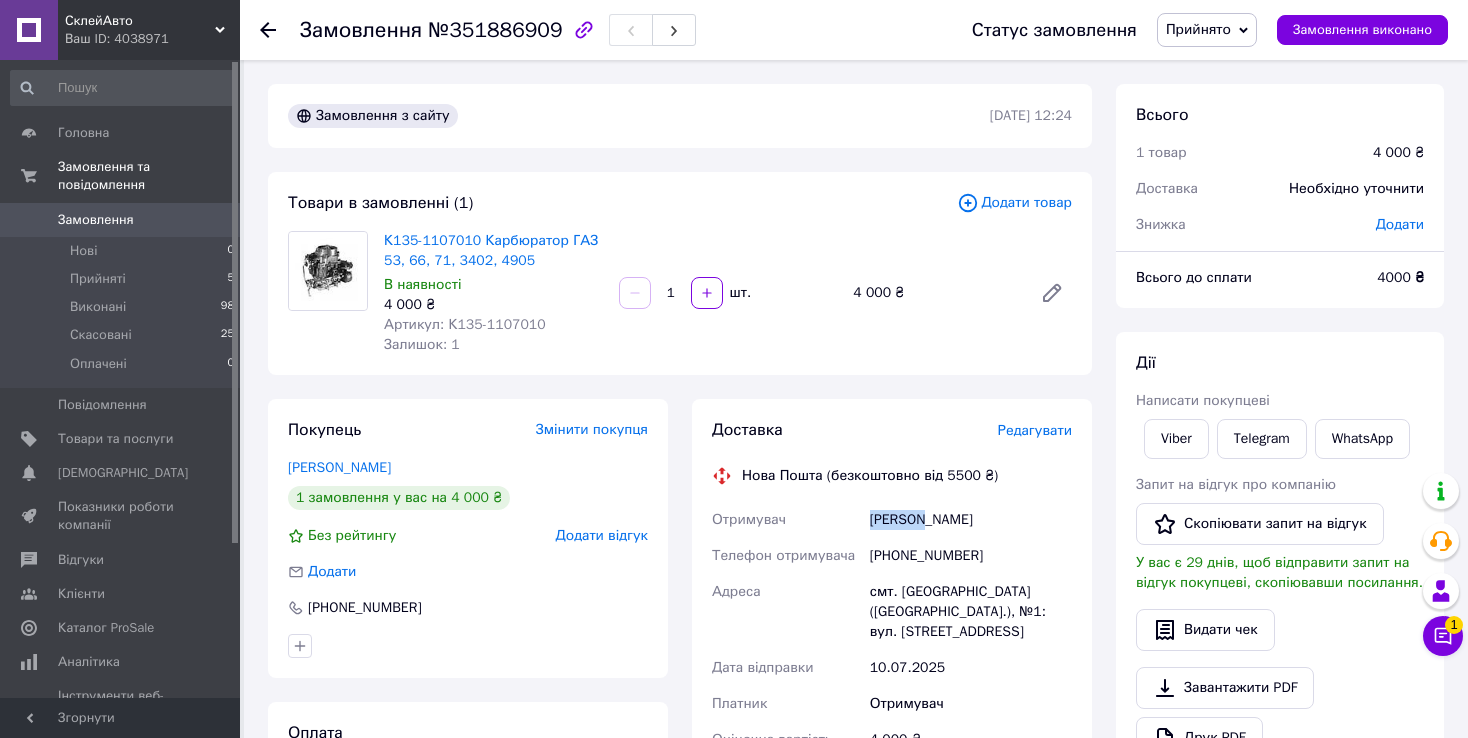 click on "[PERSON_NAME]" at bounding box center (971, 520) 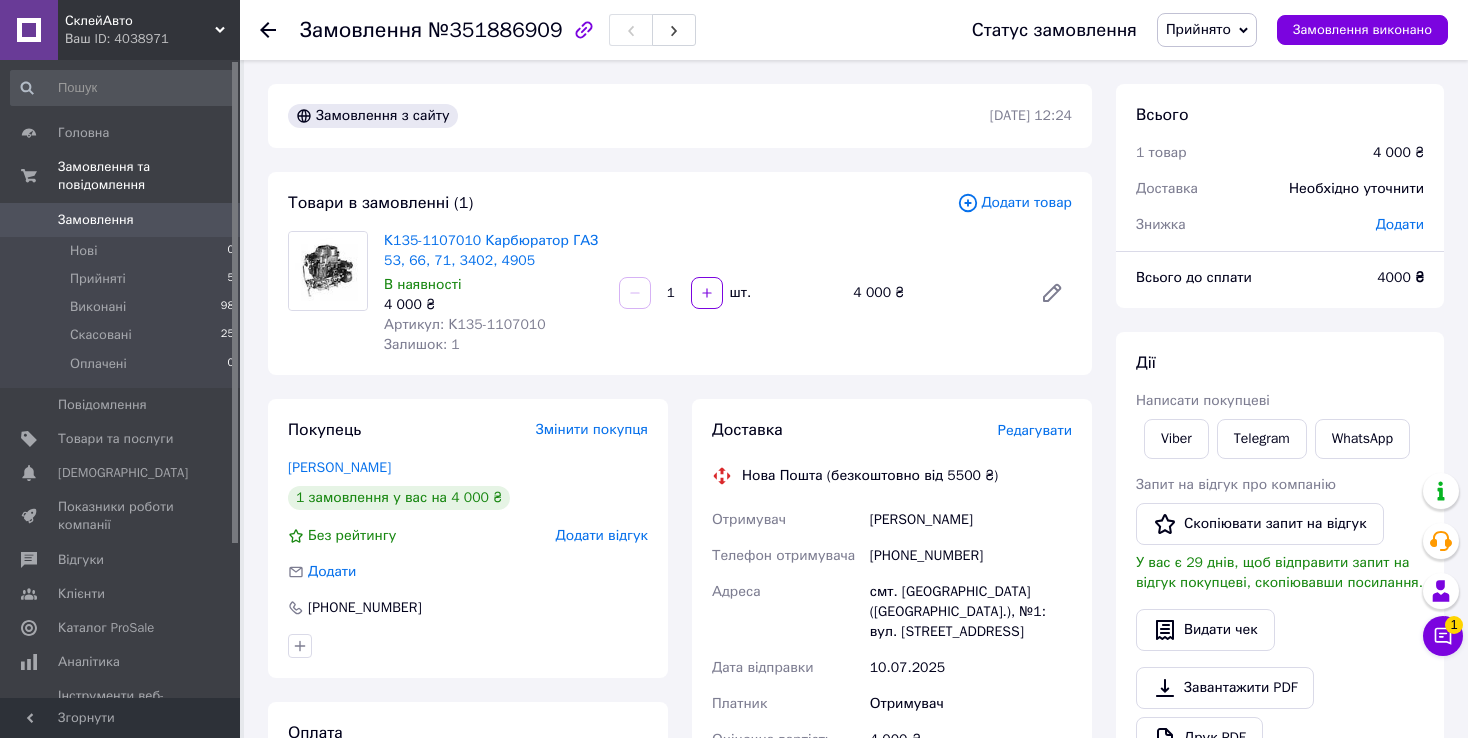 click on "[PERSON_NAME]" at bounding box center [971, 520] 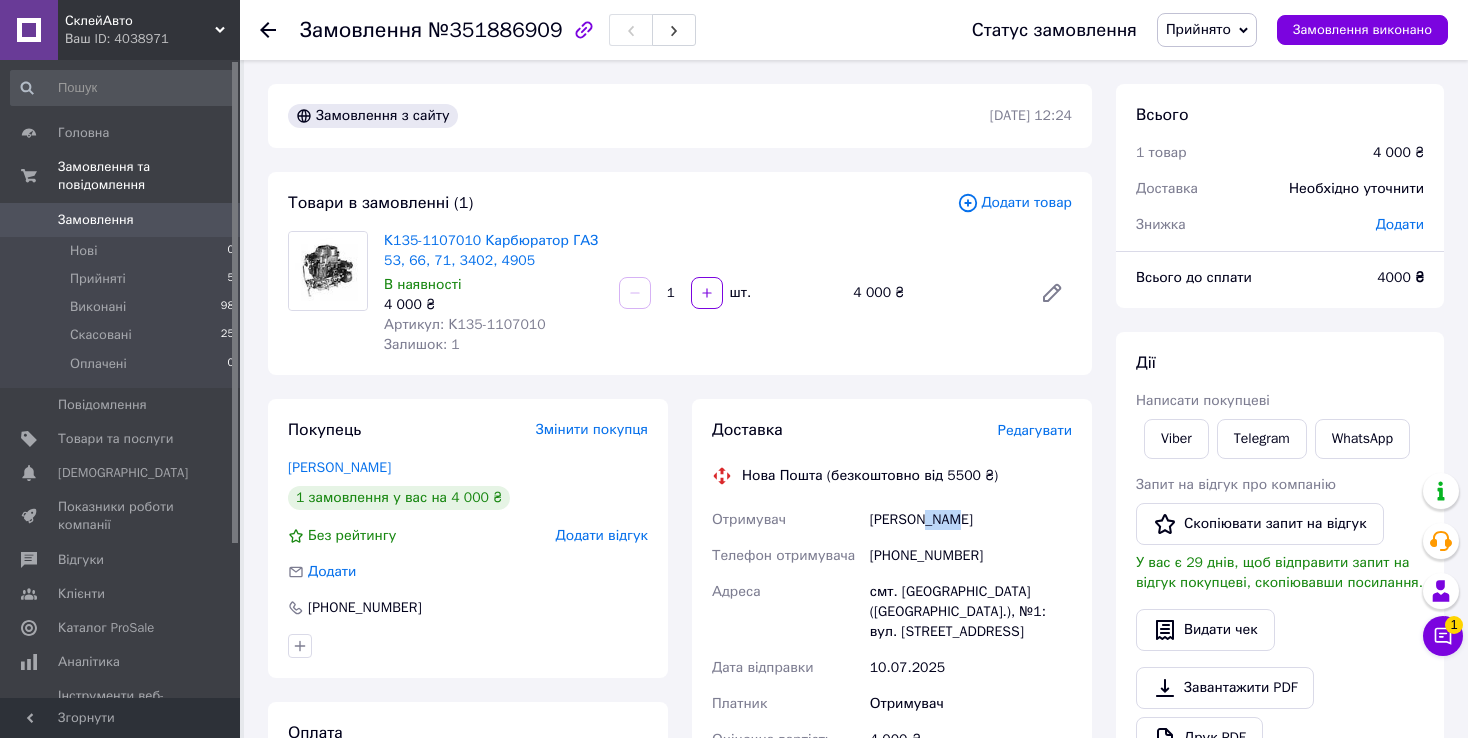click on "[PERSON_NAME]" at bounding box center [971, 520] 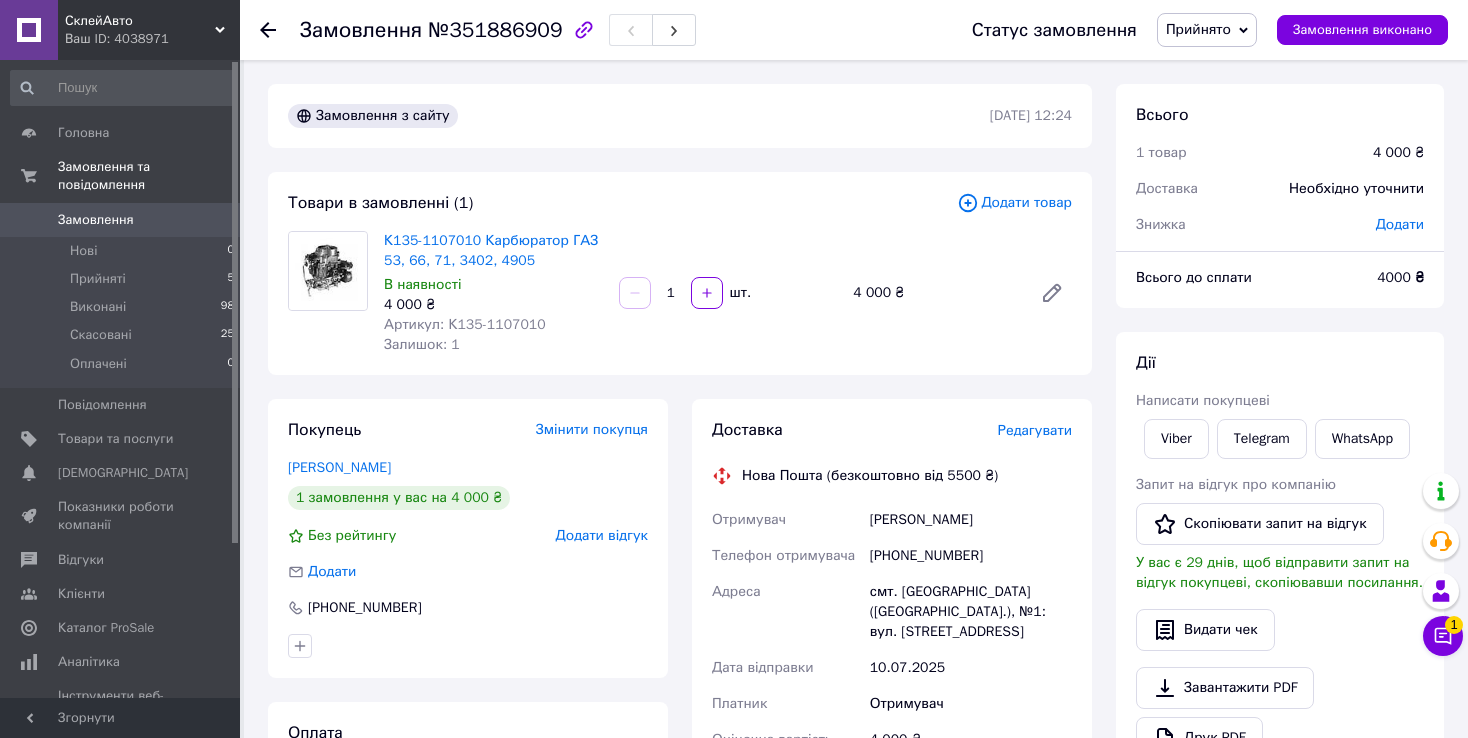 click on "смт. [GEOGRAPHIC_DATA] ([GEOGRAPHIC_DATA].), №1: вул. [STREET_ADDRESS]" at bounding box center (971, 612) 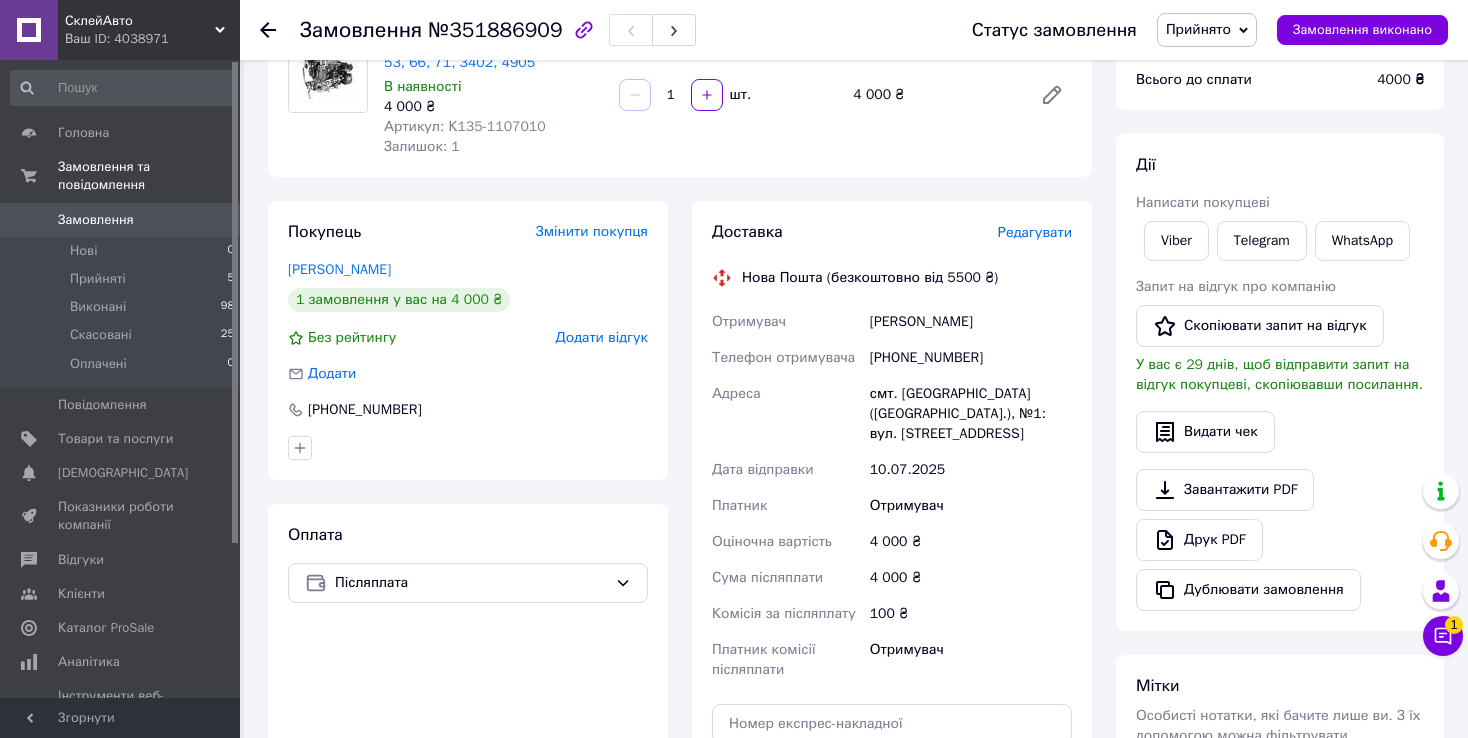 scroll, scrollTop: 200, scrollLeft: 0, axis: vertical 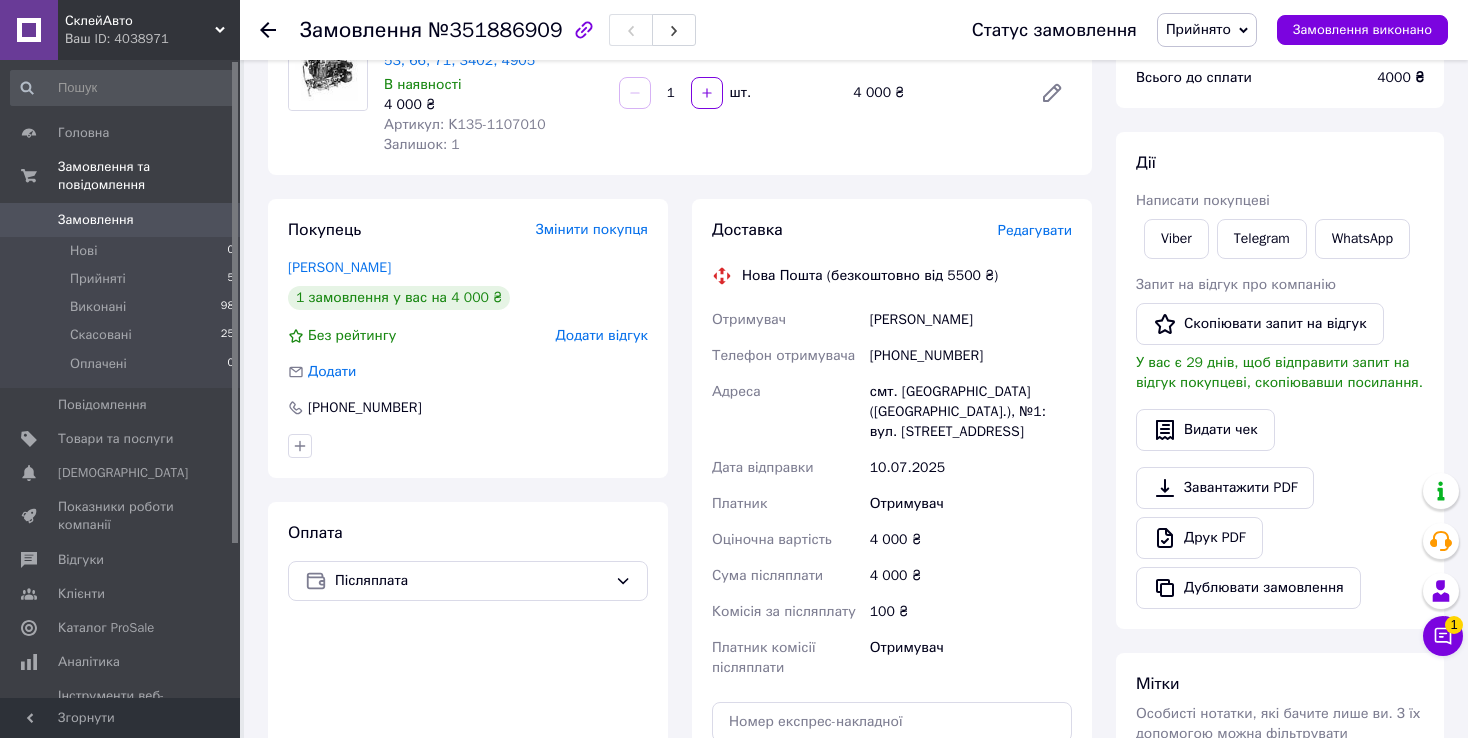 click on "смт. [GEOGRAPHIC_DATA] ([GEOGRAPHIC_DATA].), №1: вул. [STREET_ADDRESS]" at bounding box center [971, 412] 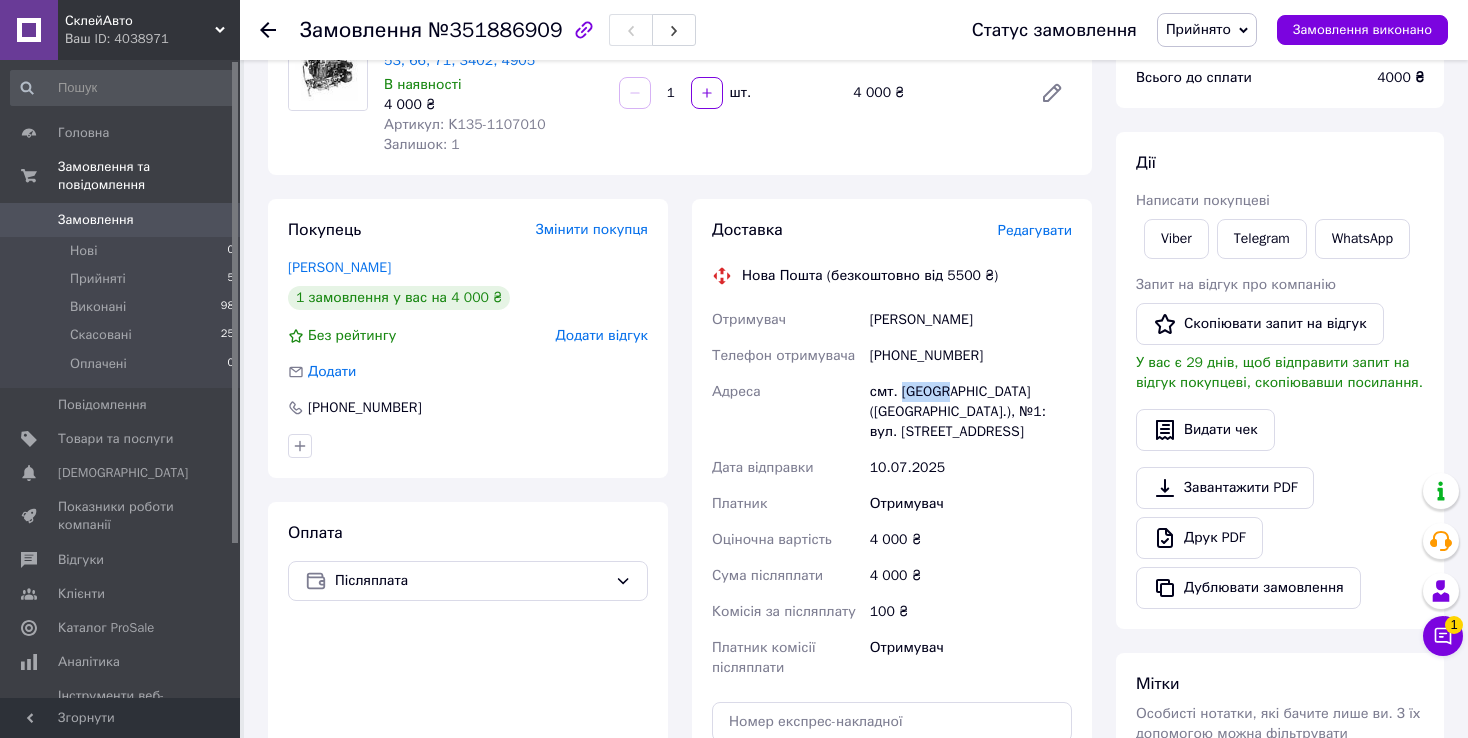 click on "смт. [GEOGRAPHIC_DATA] ([GEOGRAPHIC_DATA].), №1: вул. [STREET_ADDRESS]" at bounding box center [971, 412] 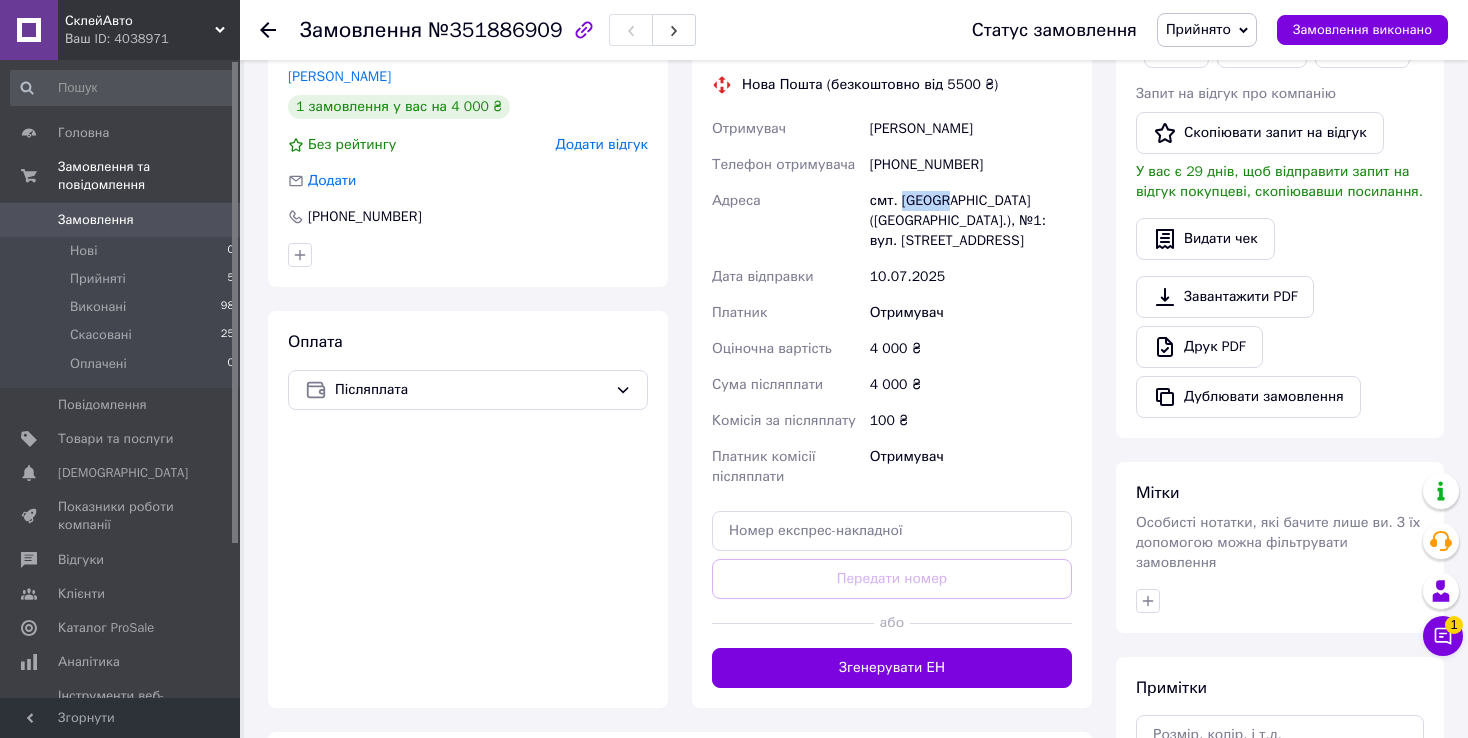 scroll, scrollTop: 500, scrollLeft: 0, axis: vertical 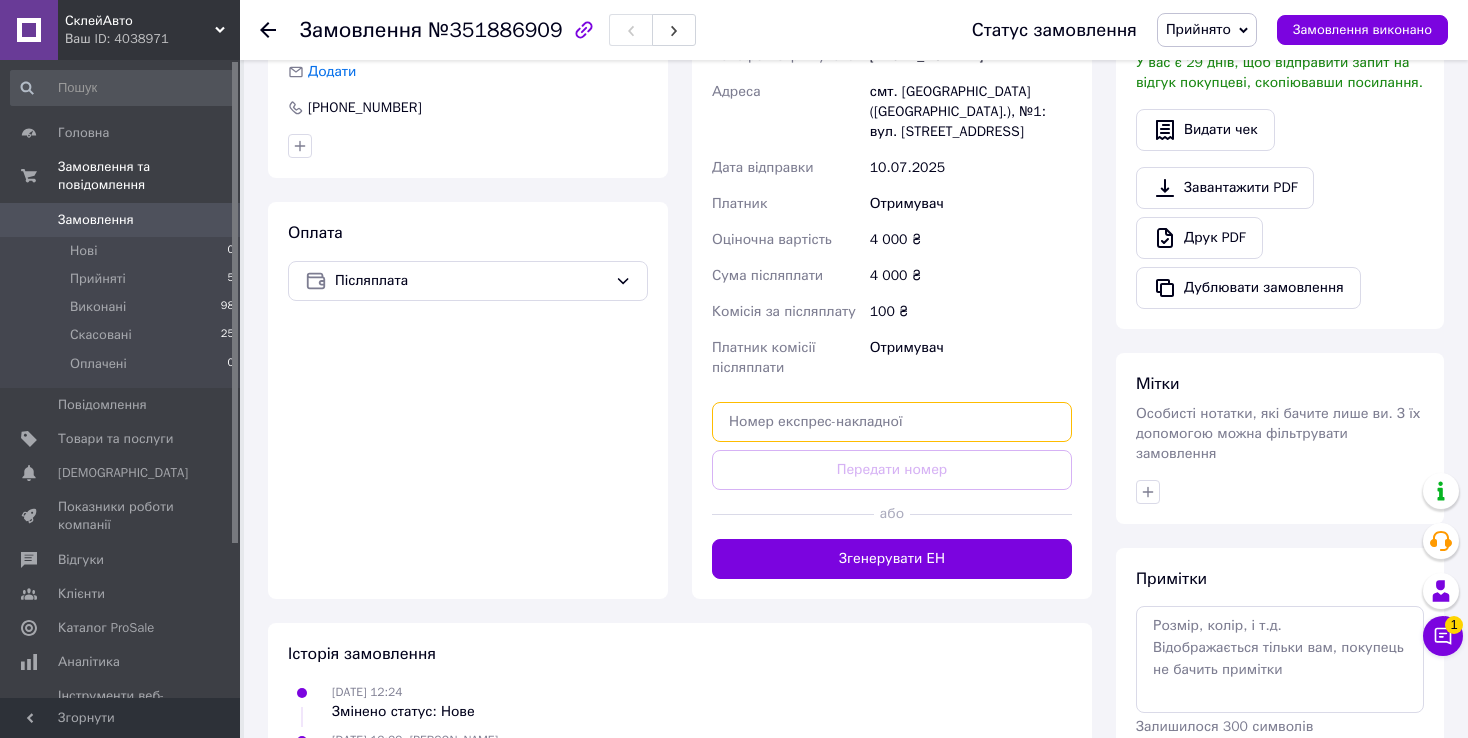 click at bounding box center (892, 422) 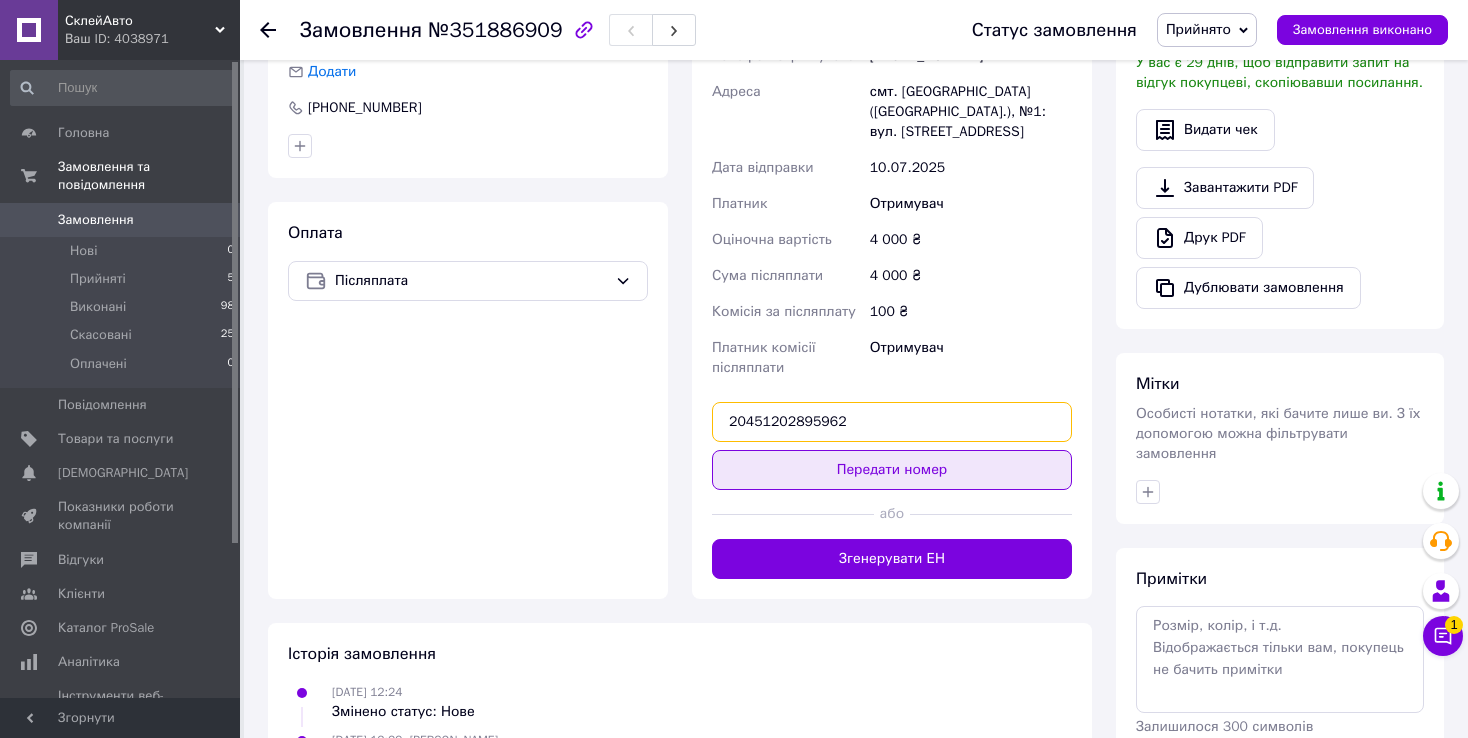 type on "20451202895962" 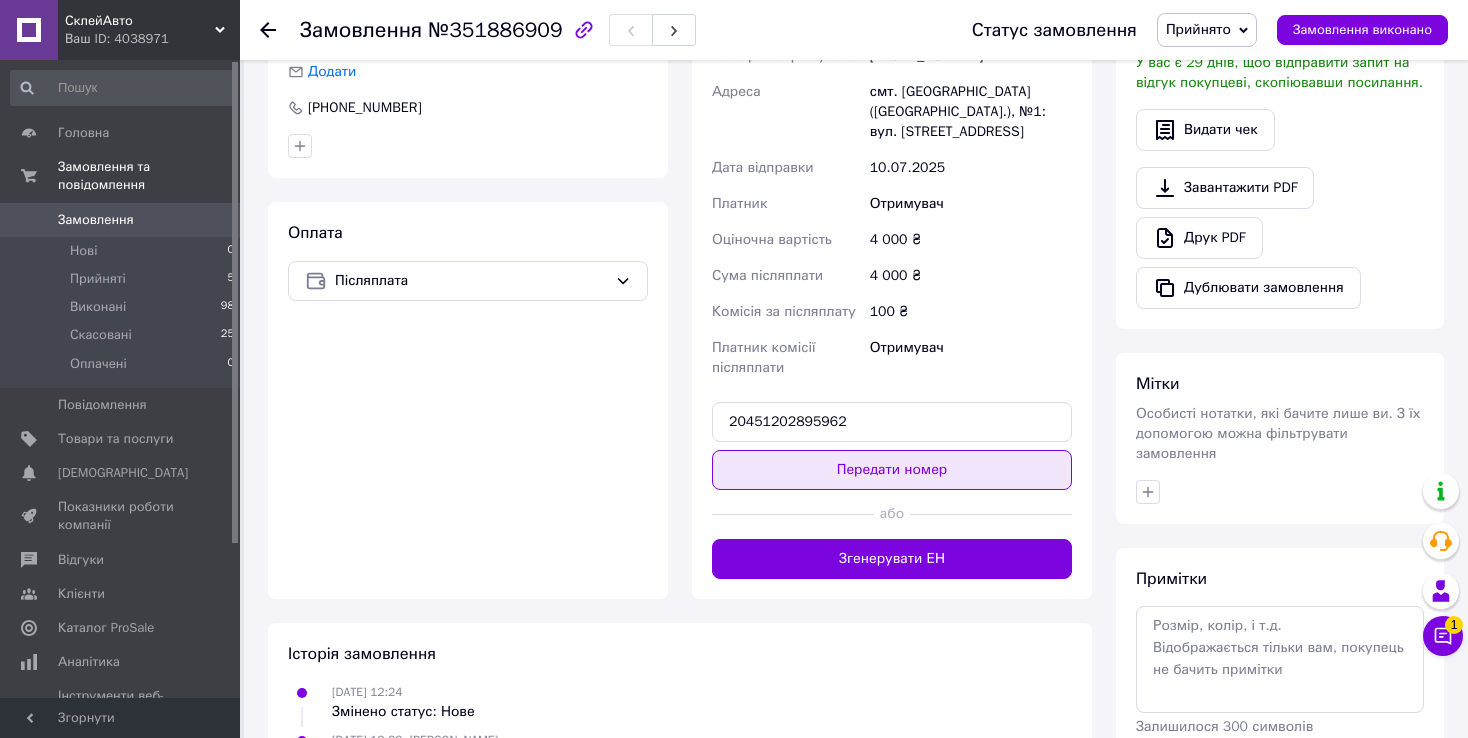 click on "Передати номер" at bounding box center (892, 470) 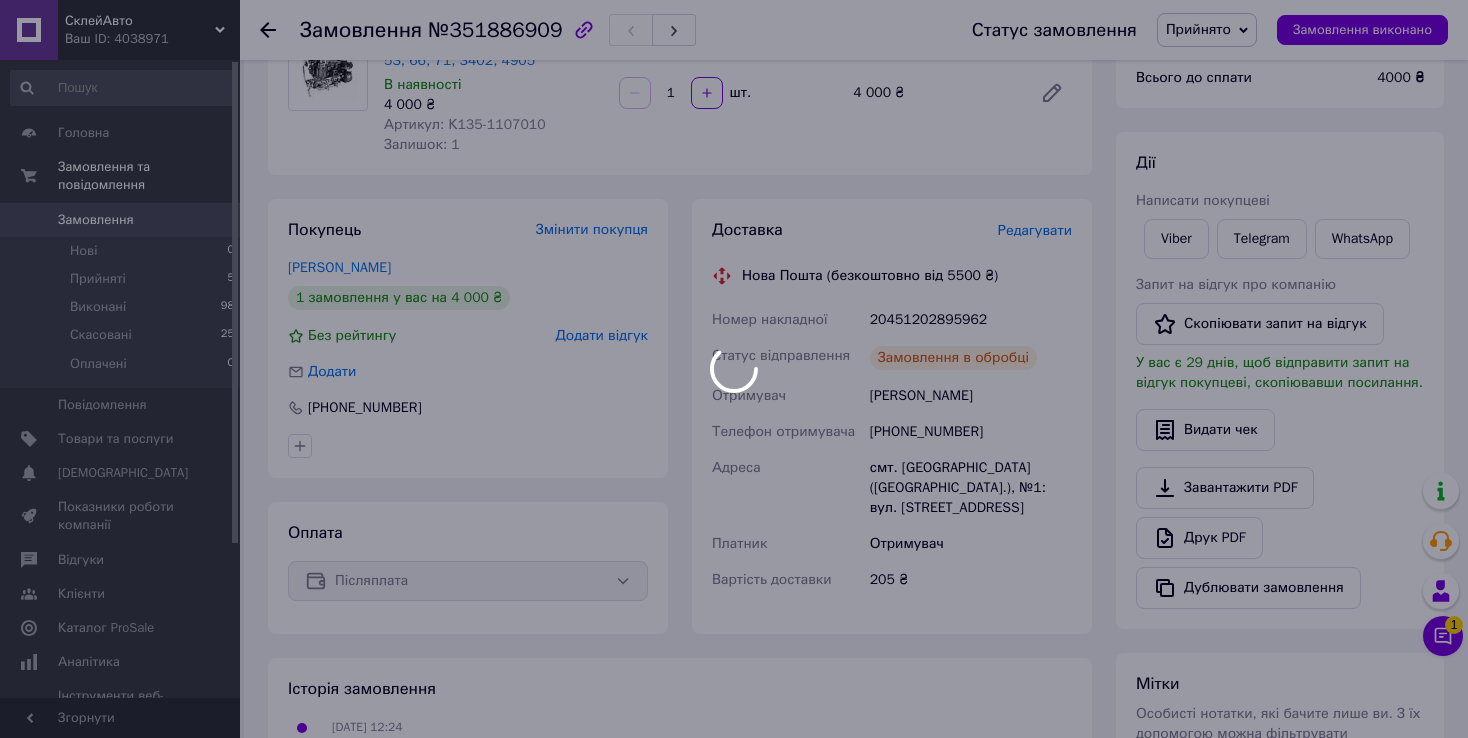 scroll, scrollTop: 0, scrollLeft: 0, axis: both 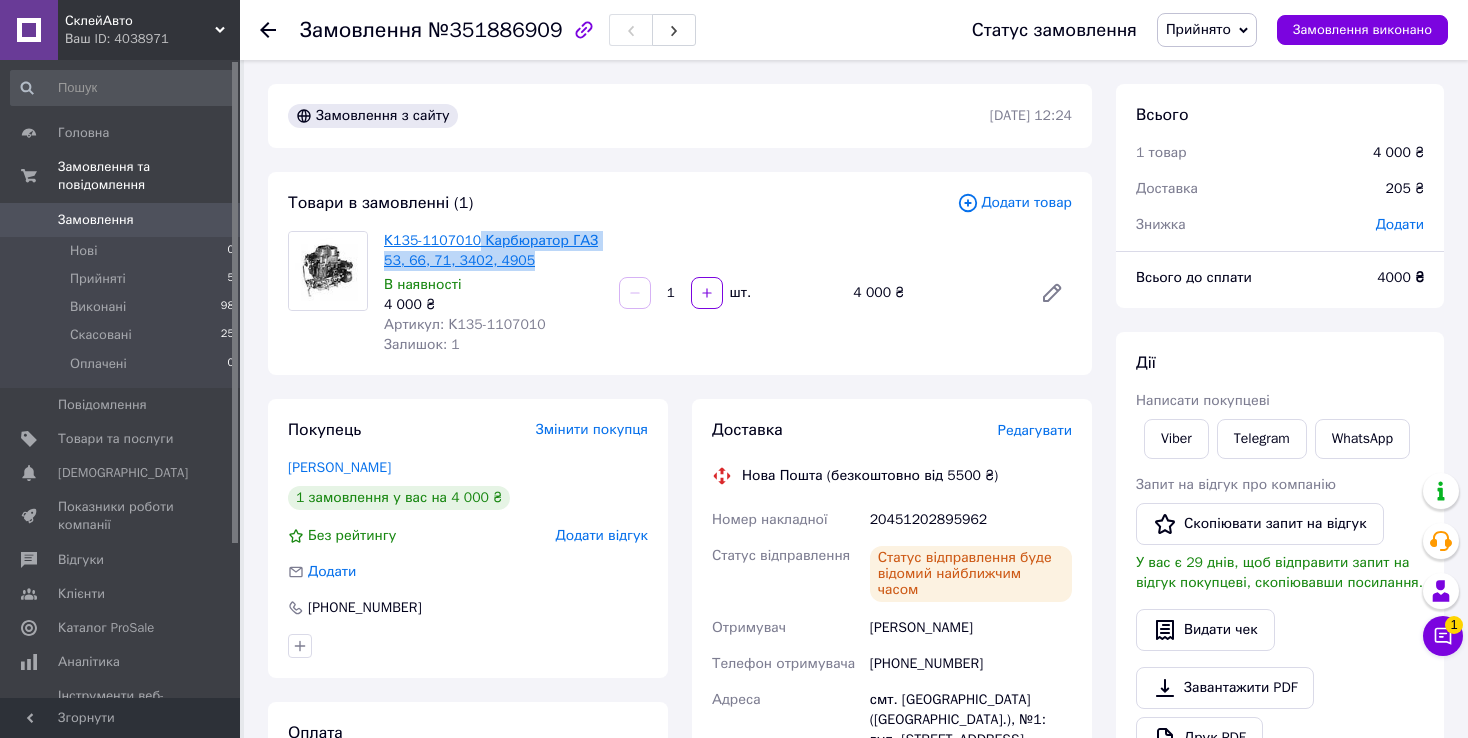 drag, startPoint x: 536, startPoint y: 263, endPoint x: 474, endPoint y: 242, distance: 65.459915 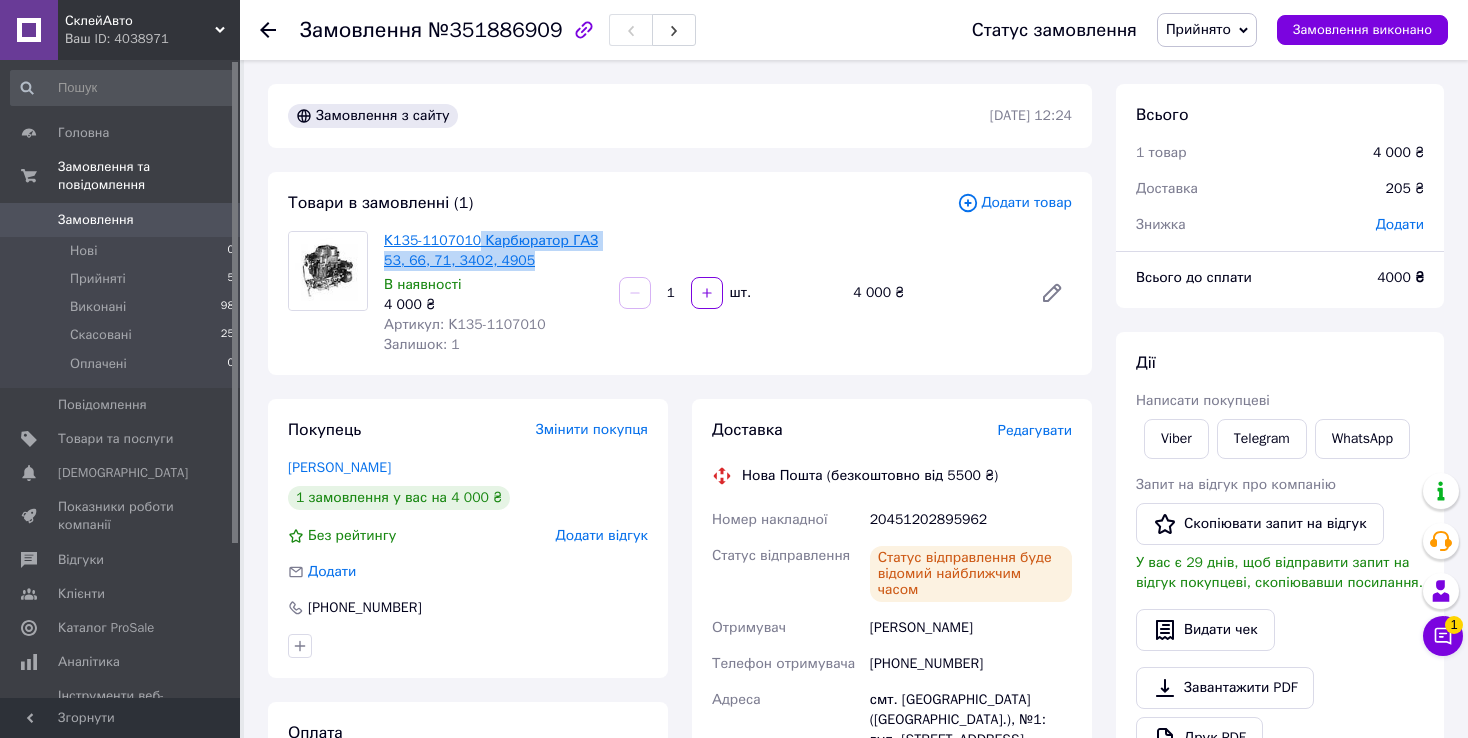 click on "К135-1107010 Карбюратор ГАЗ 53, 66, 71, 3402, 4905" at bounding box center (493, 251) 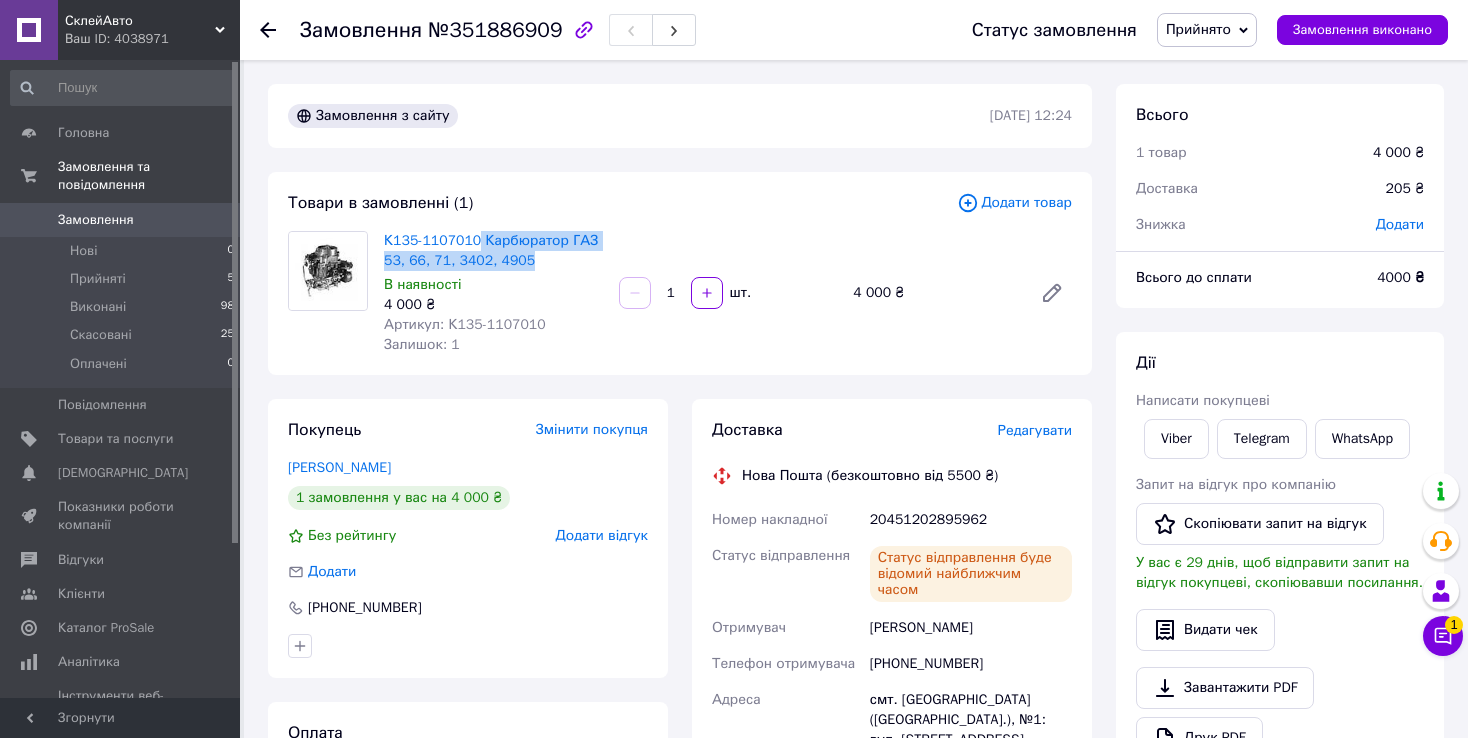 copy on "Карбюратор ГАЗ 53, 66, 71, 3402, 4905" 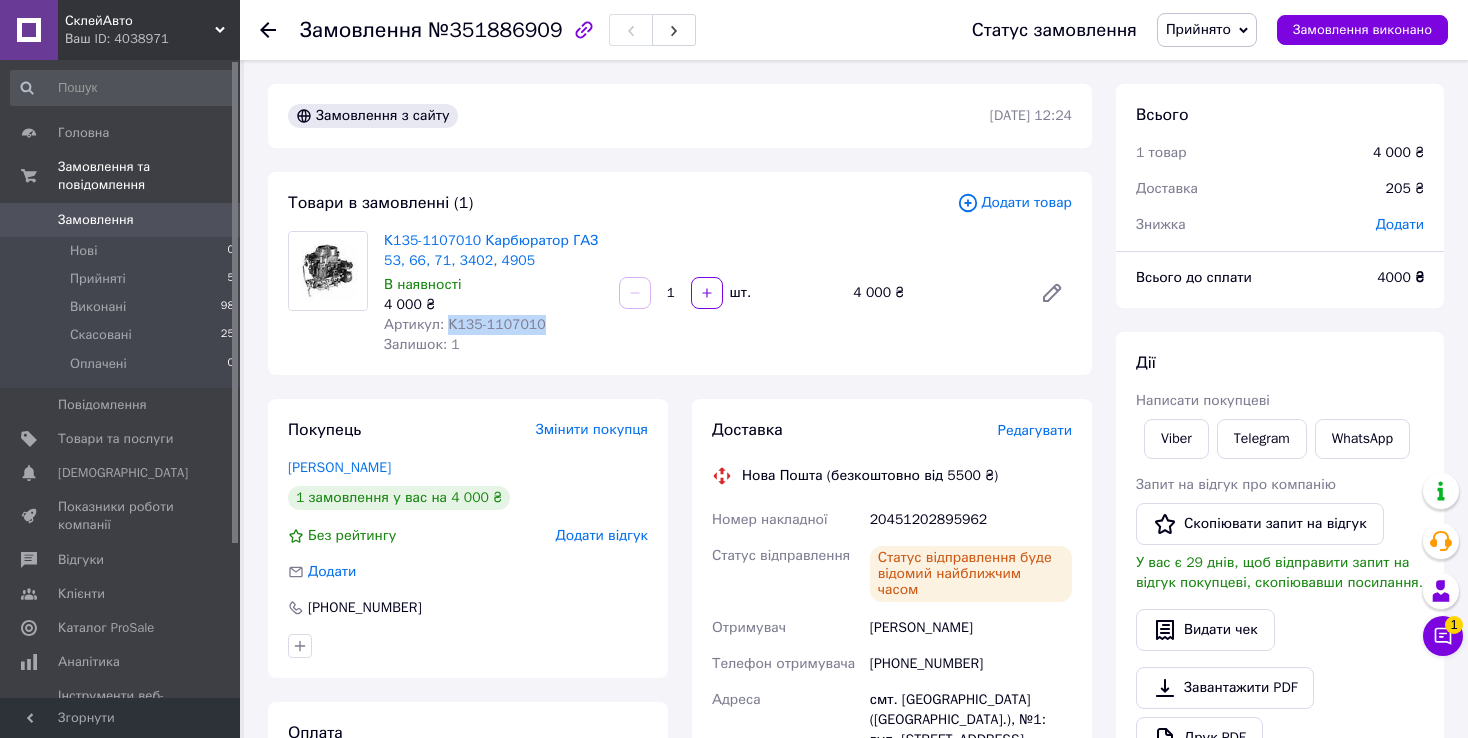 drag, startPoint x: 548, startPoint y: 327, endPoint x: 443, endPoint y: 323, distance: 105.076164 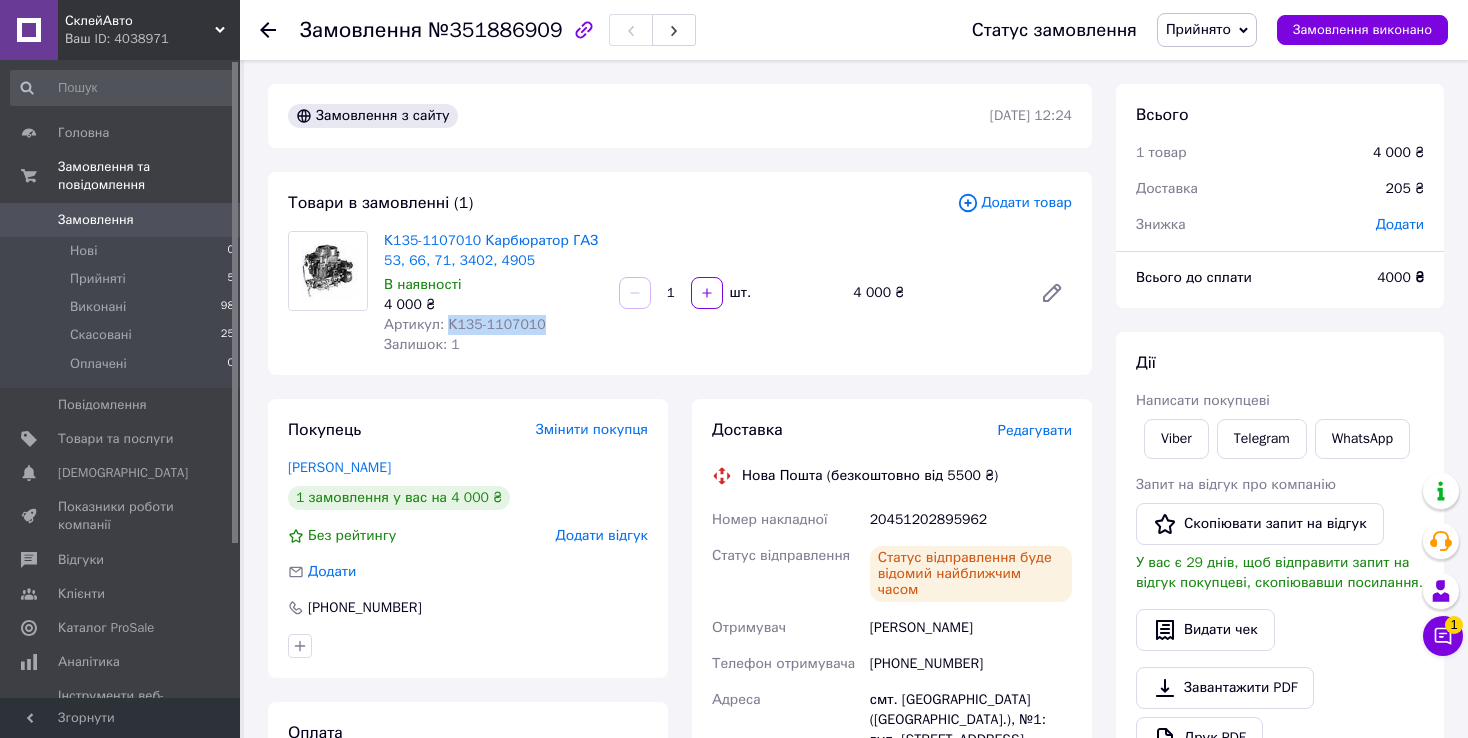 click on "Артикул: К135-1107010" at bounding box center (493, 325) 